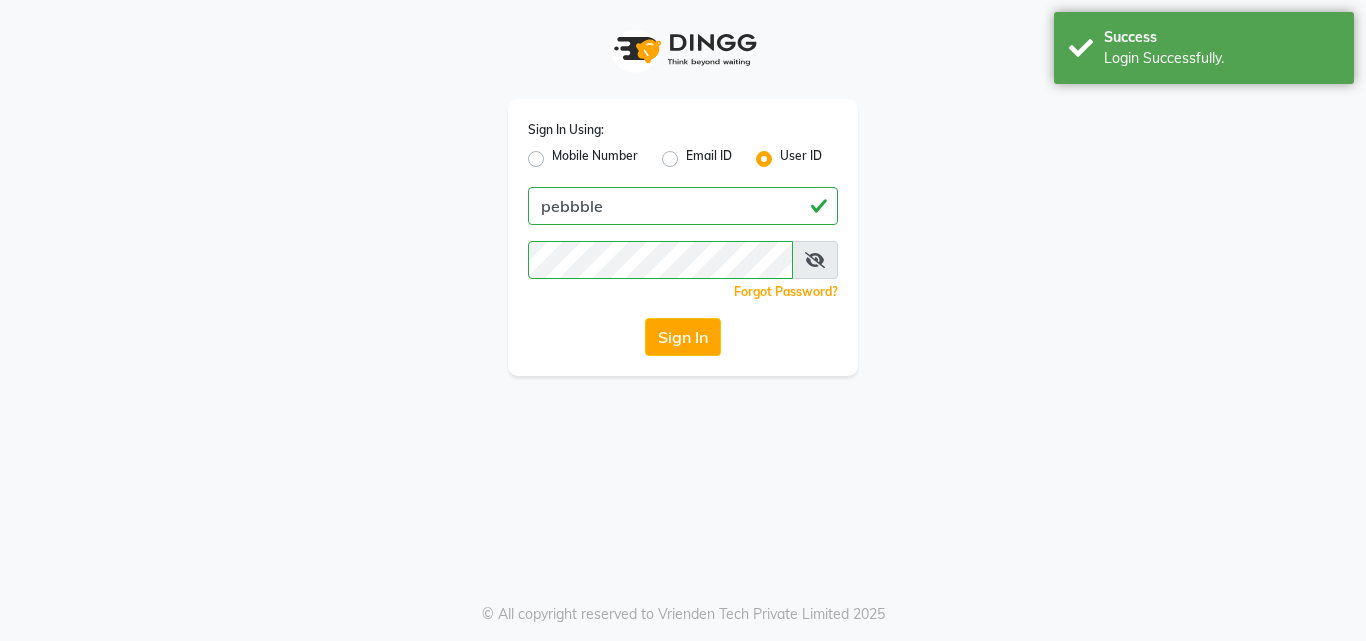 scroll, scrollTop: 0, scrollLeft: 0, axis: both 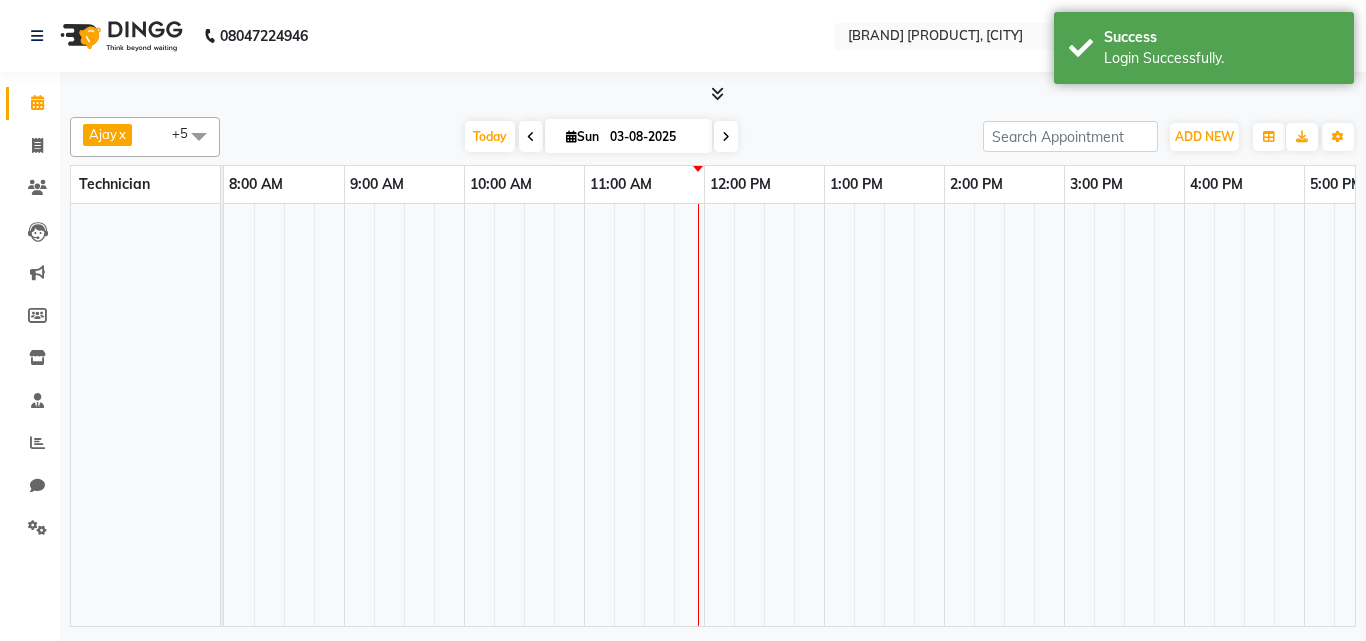 select on "en" 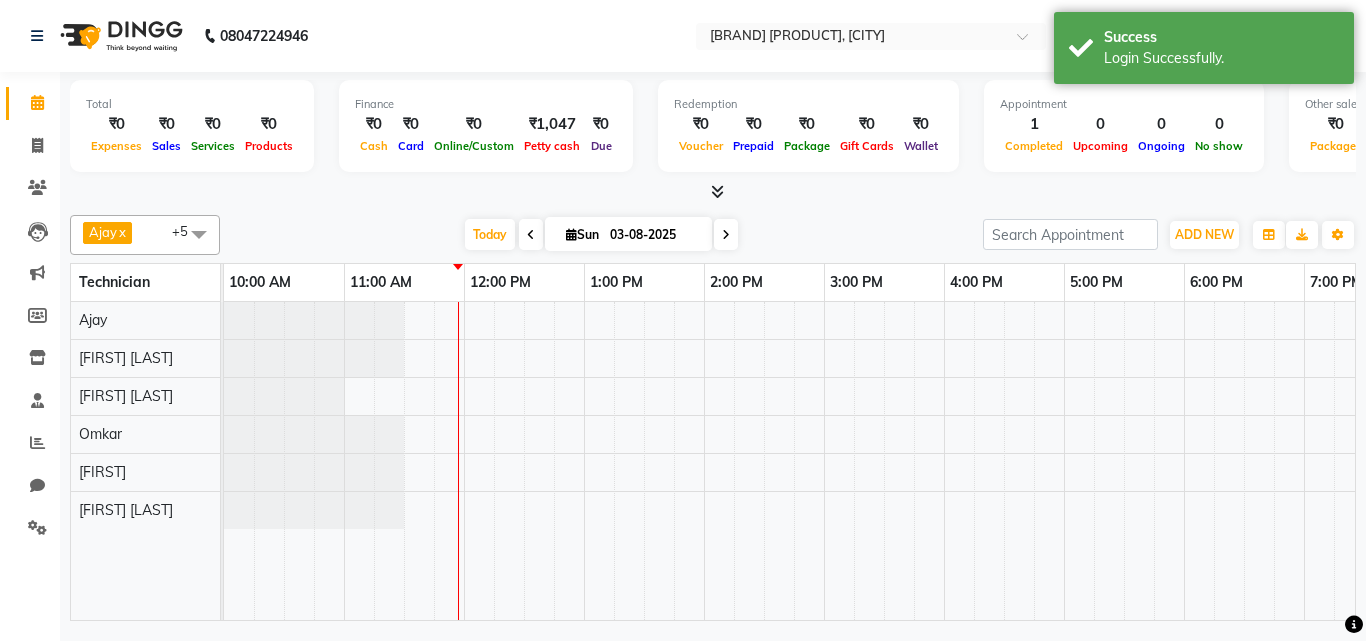 scroll, scrollTop: 0, scrollLeft: 0, axis: both 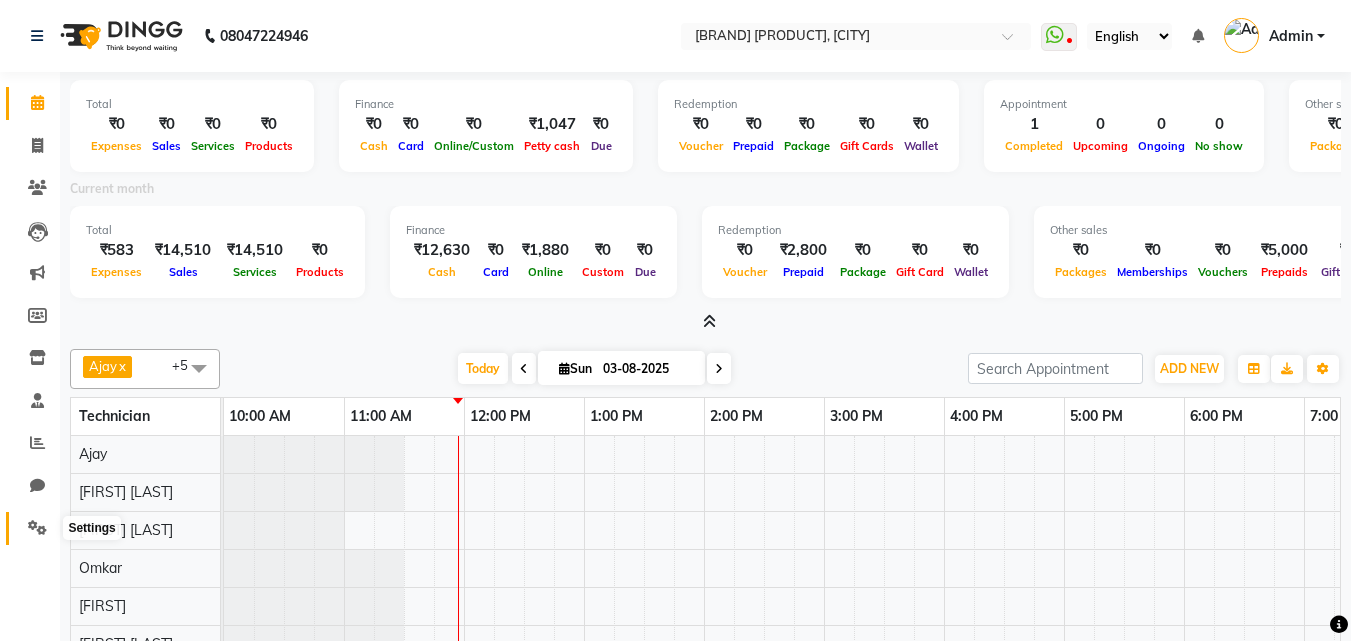 click 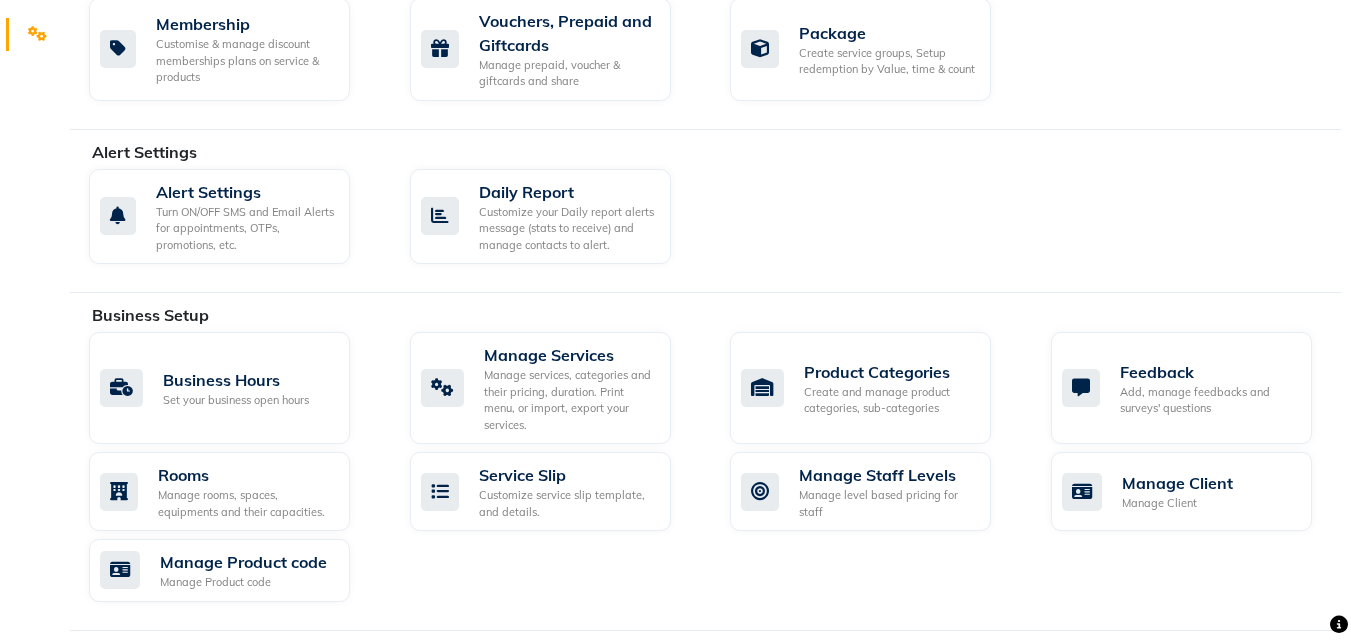 scroll, scrollTop: 836, scrollLeft: 0, axis: vertical 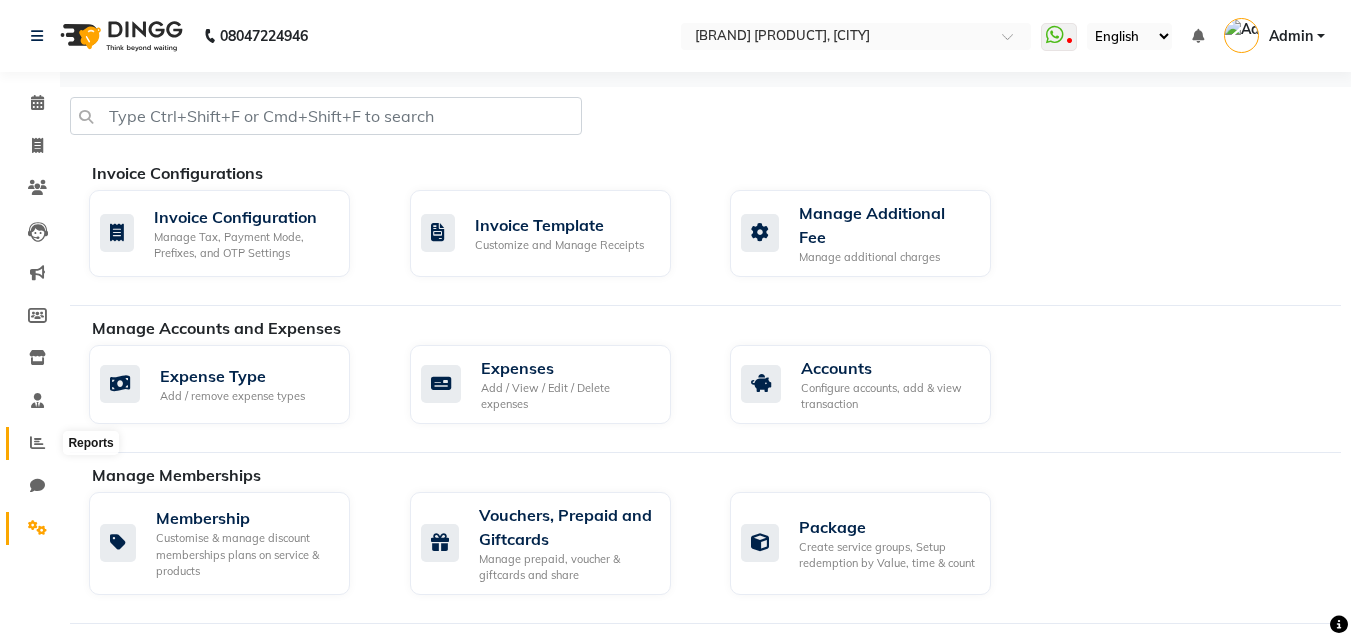 click 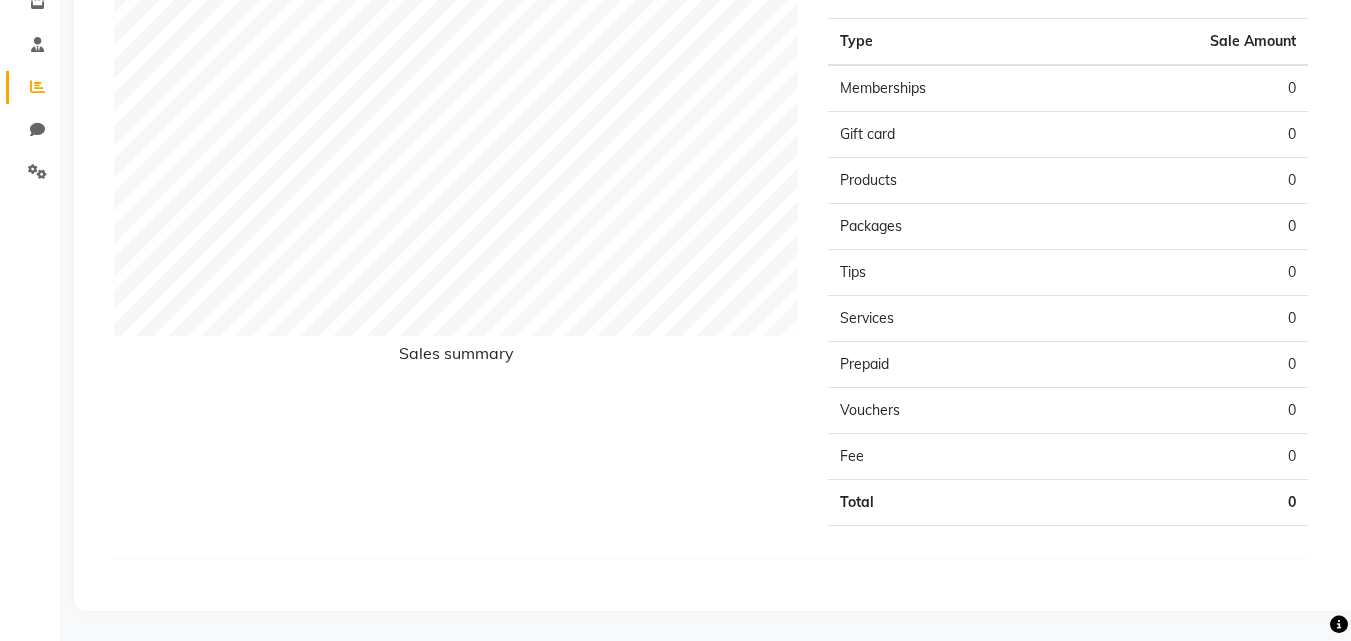 scroll, scrollTop: 0, scrollLeft: 0, axis: both 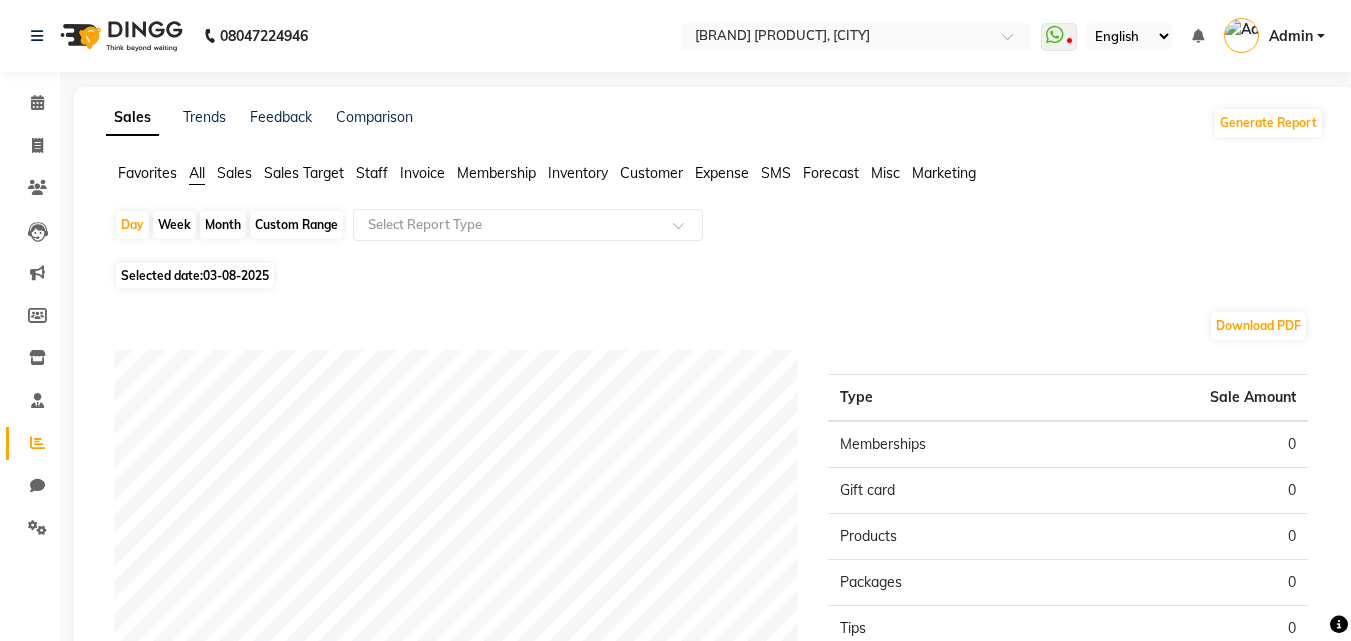 click on "Month" 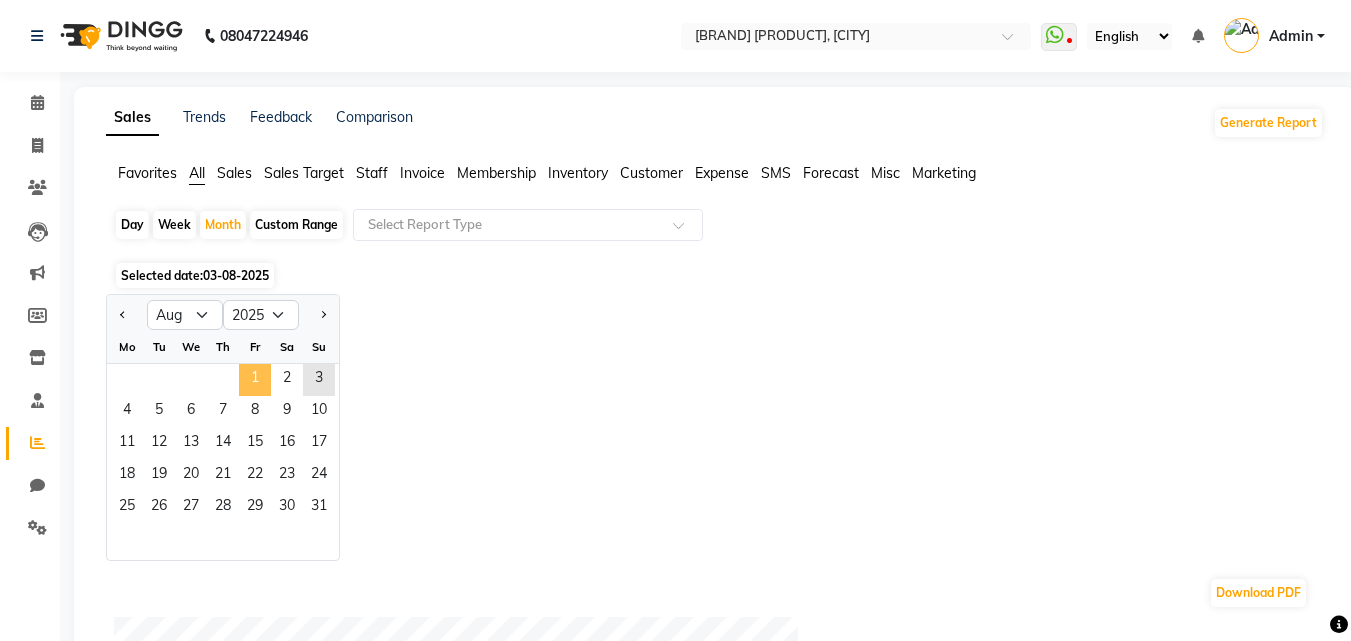 click on "1" 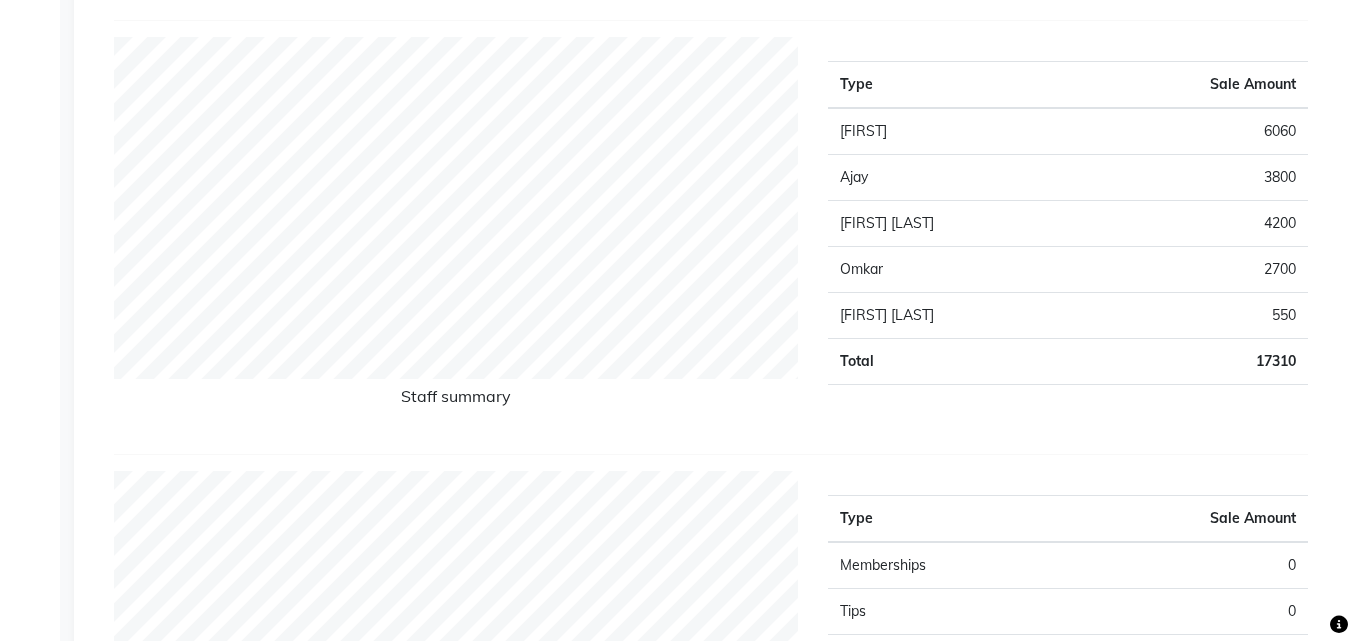 scroll, scrollTop: 753, scrollLeft: 0, axis: vertical 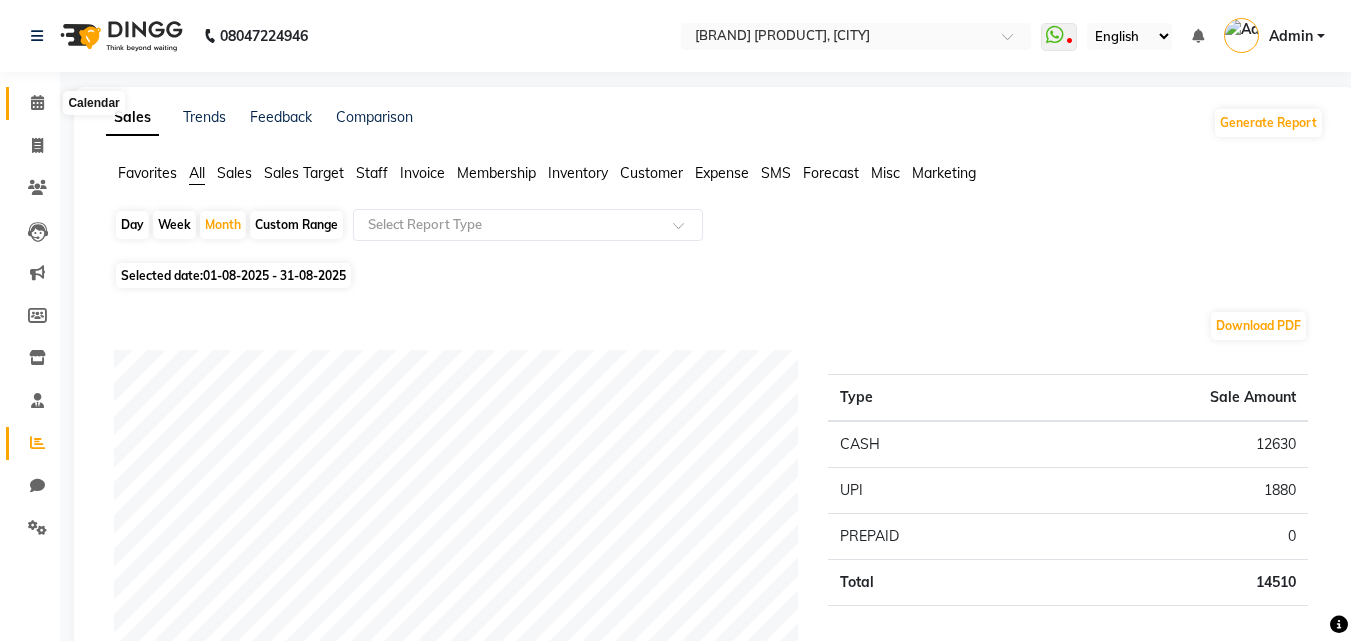 click 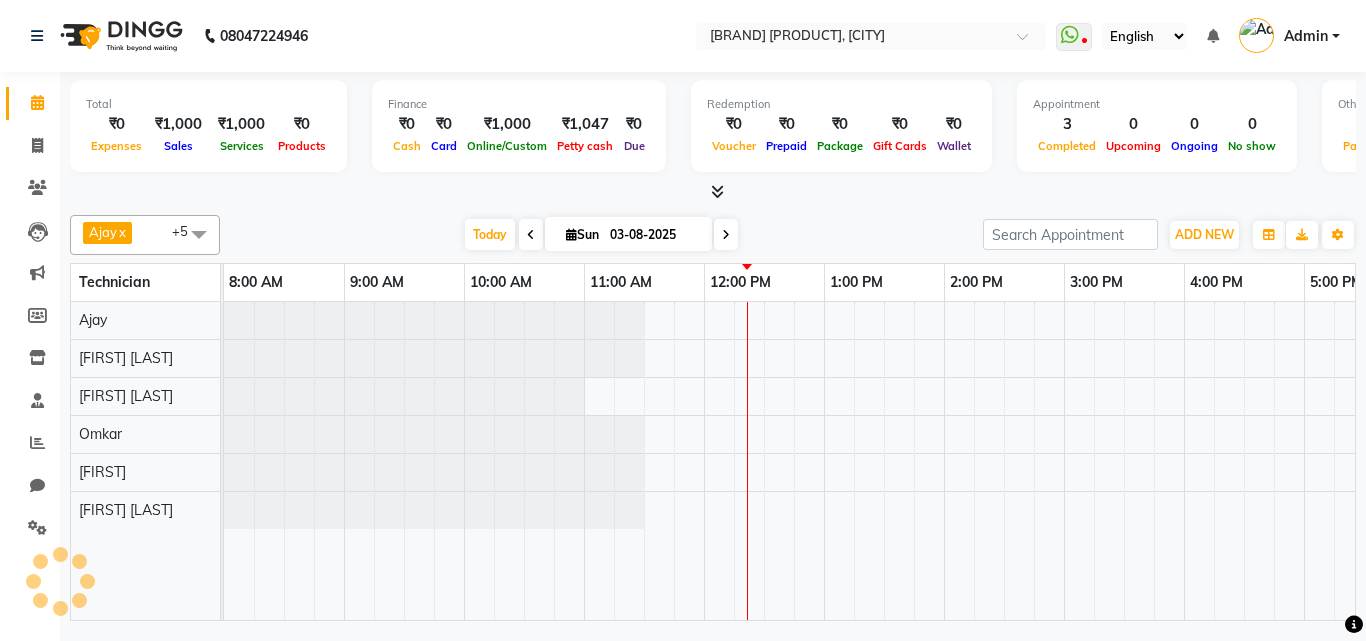 scroll, scrollTop: 0, scrollLeft: 0, axis: both 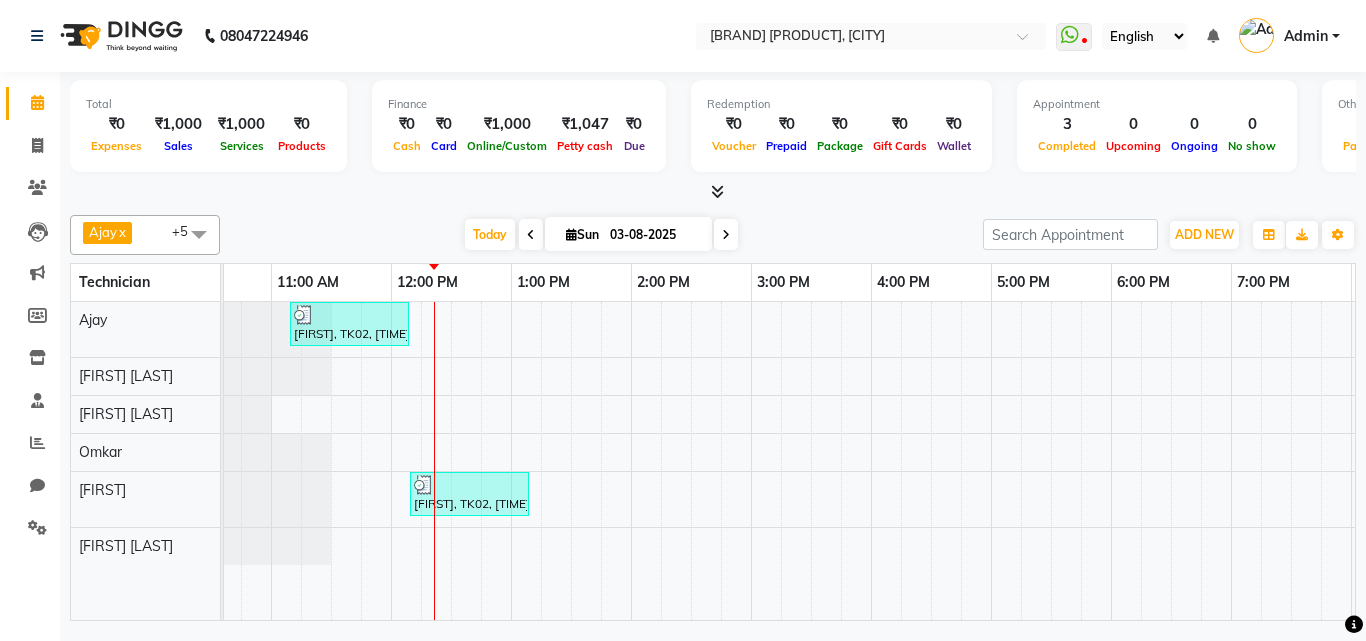 click at bounding box center [713, 192] 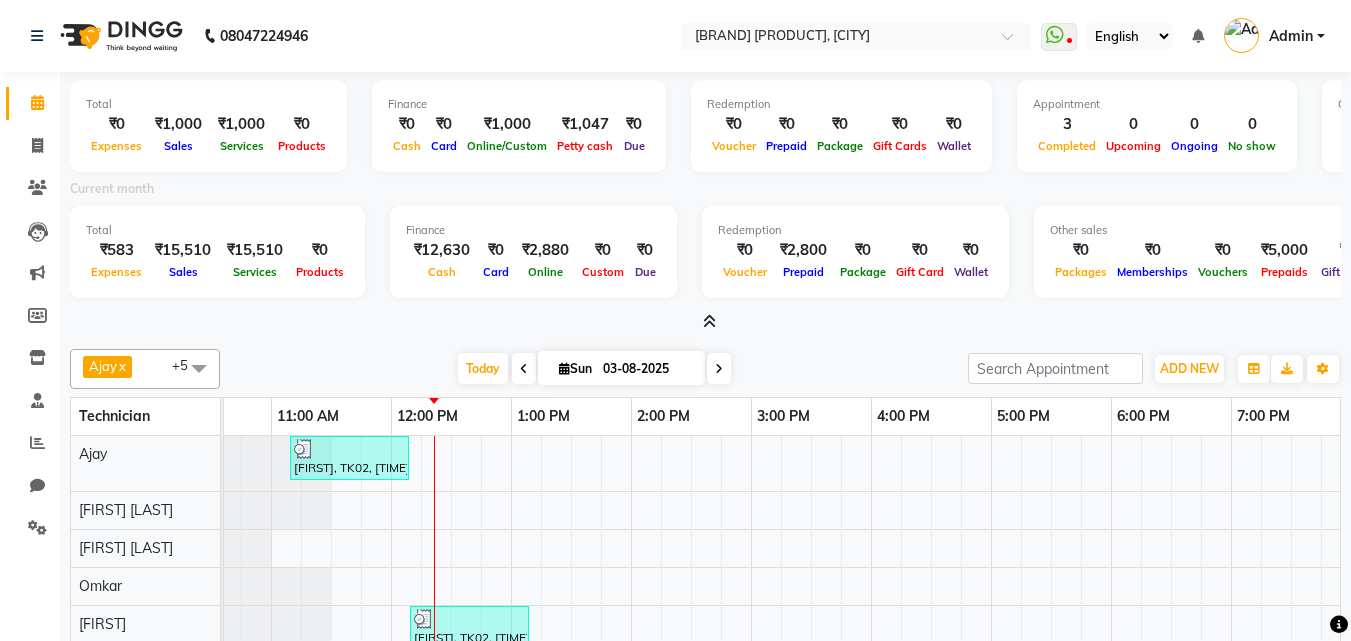click at bounding box center [709, 321] 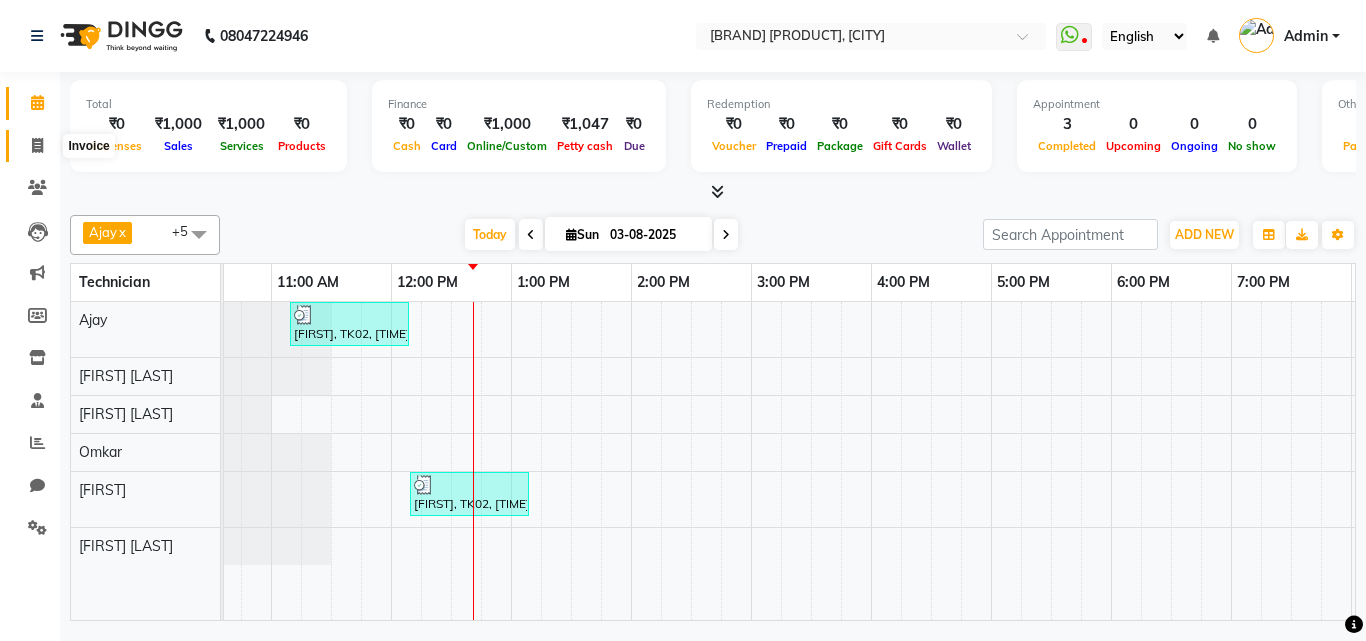 click 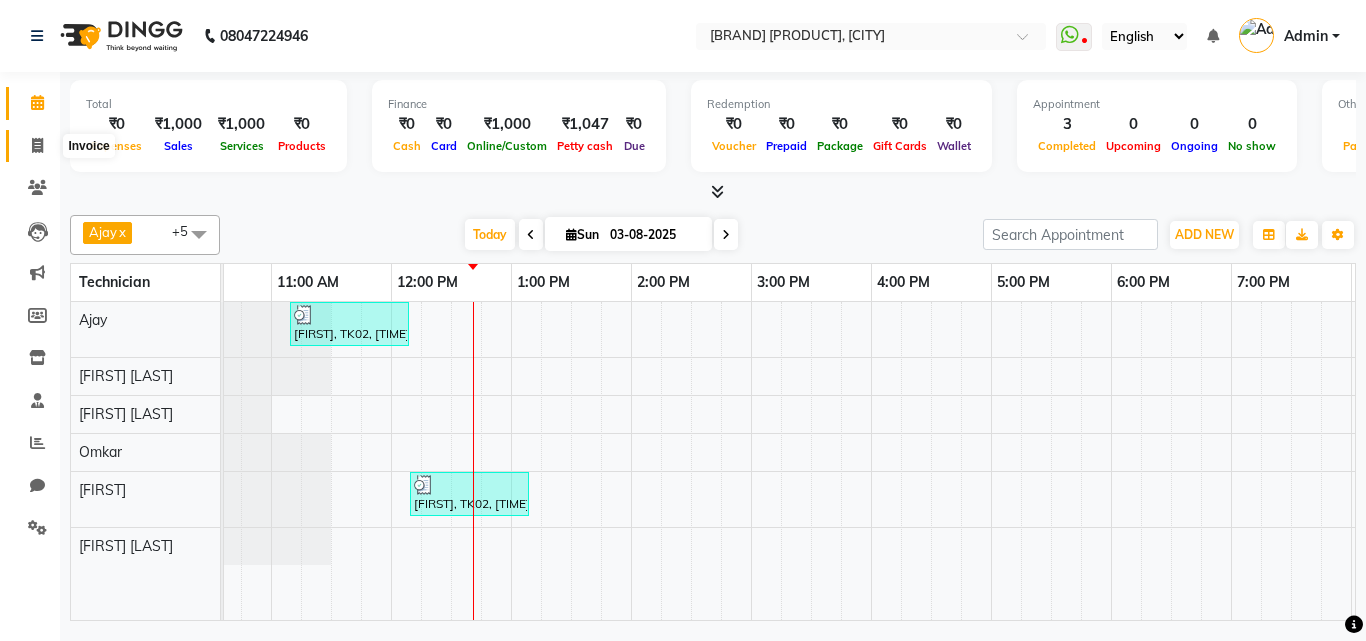 select on "service" 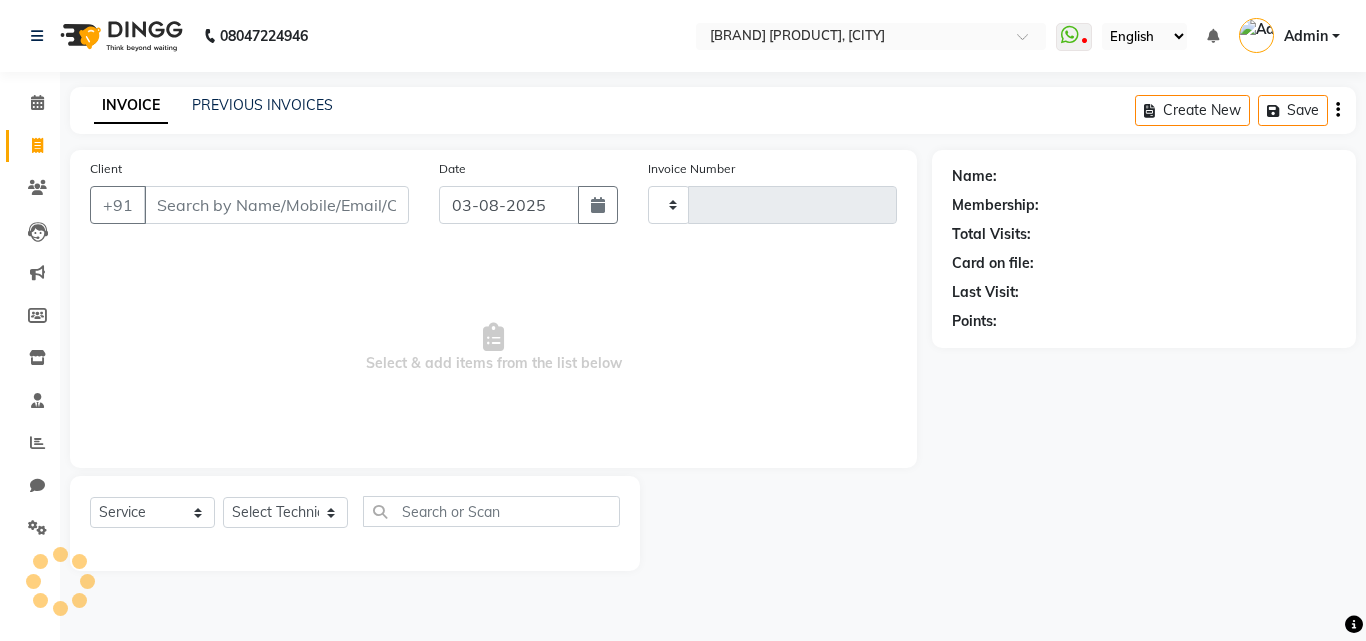 type on "0025" 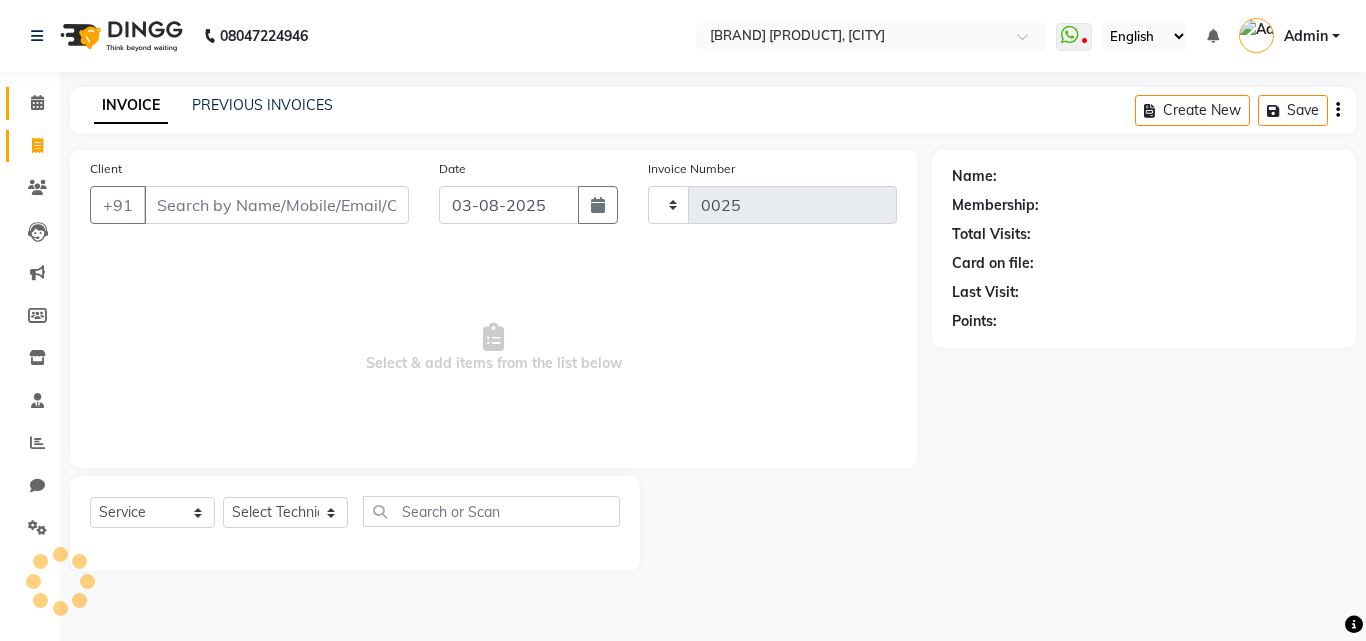 select on "8684" 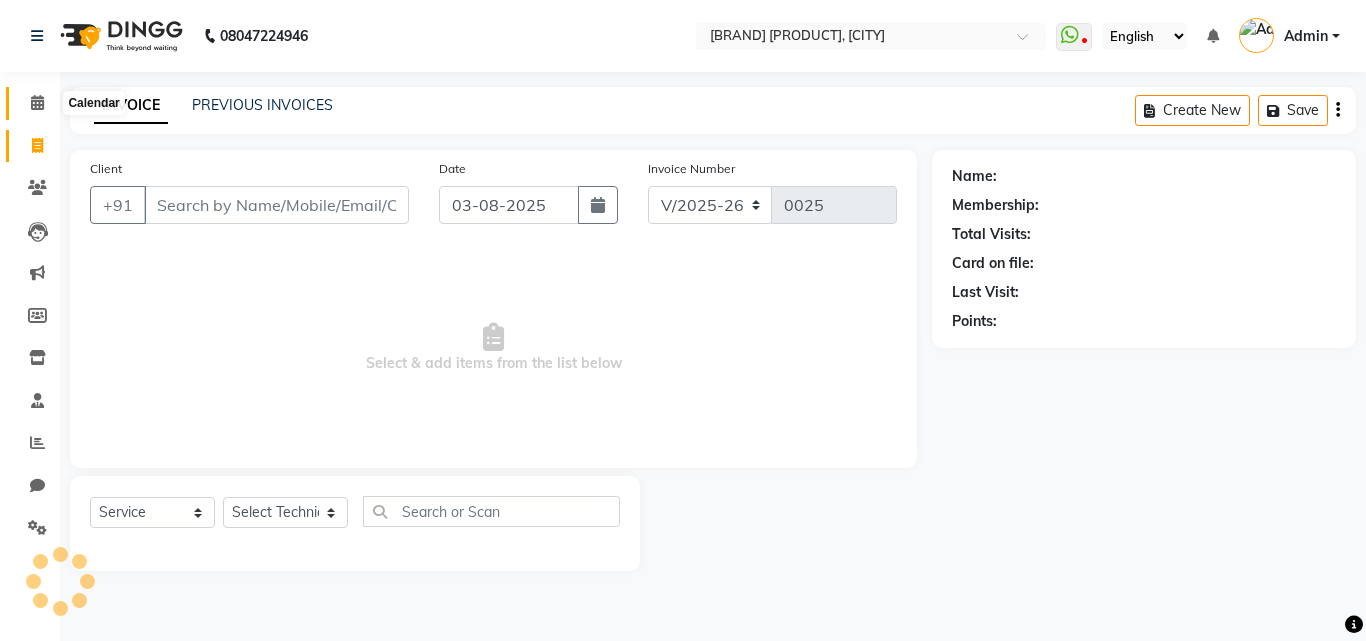 click 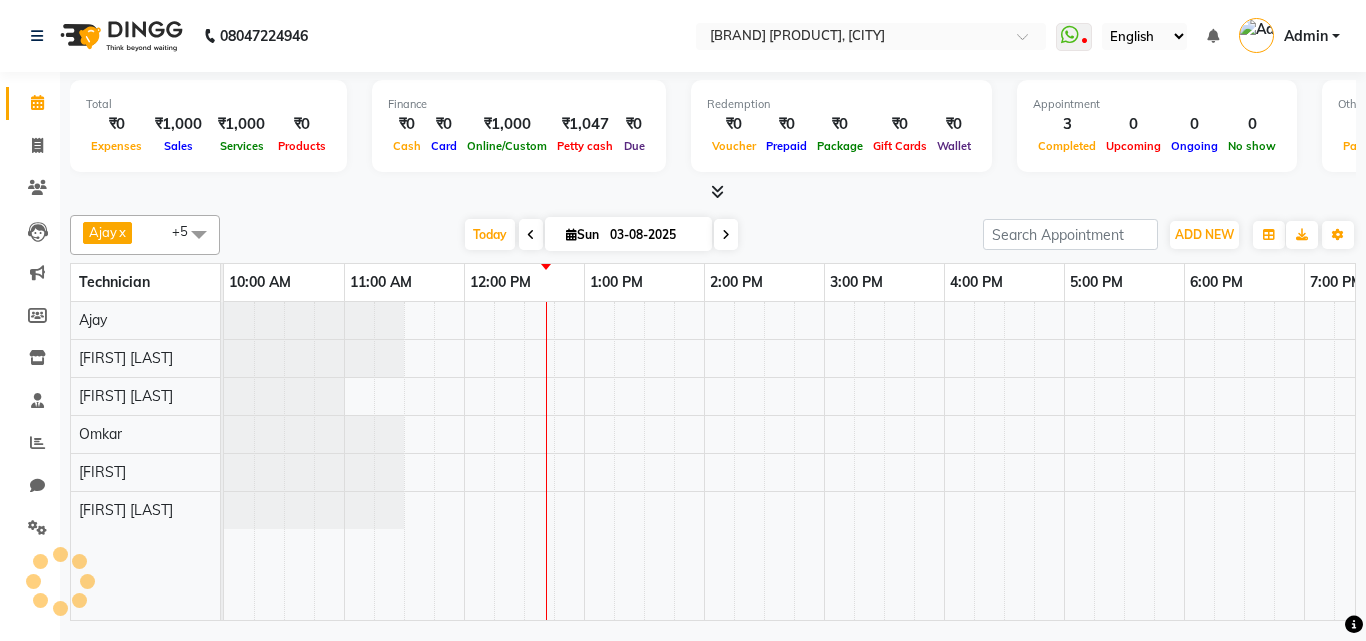 scroll, scrollTop: 0, scrollLeft: 0, axis: both 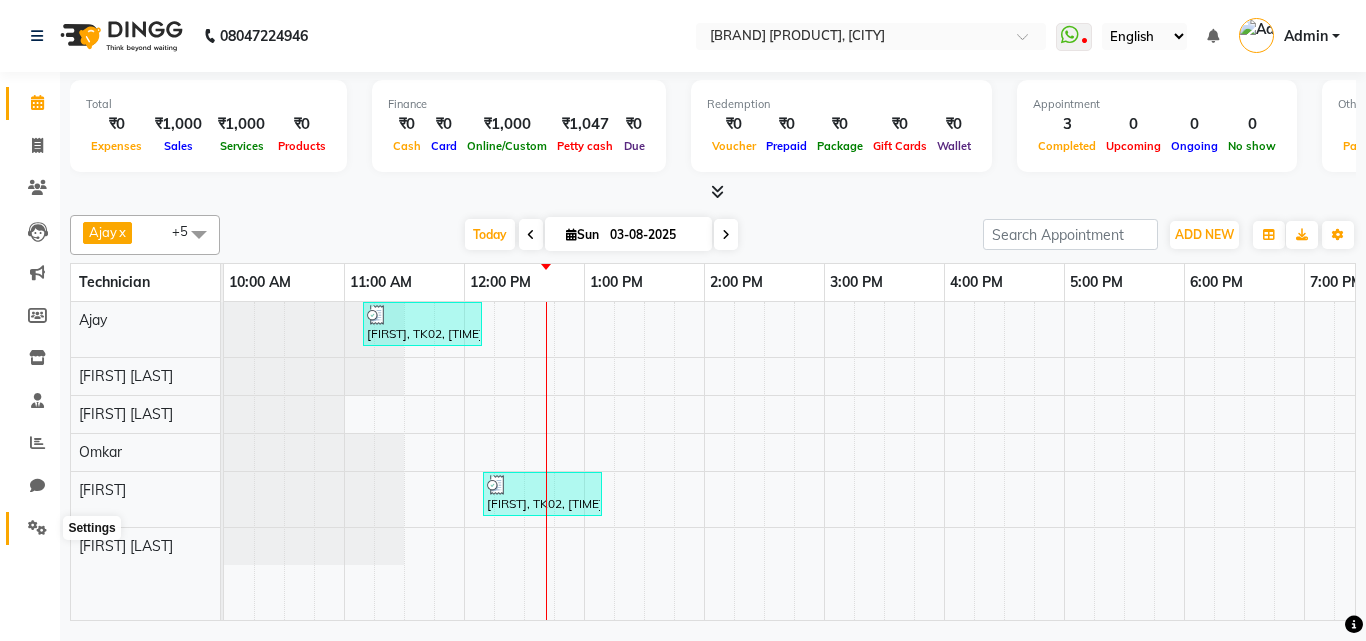 click 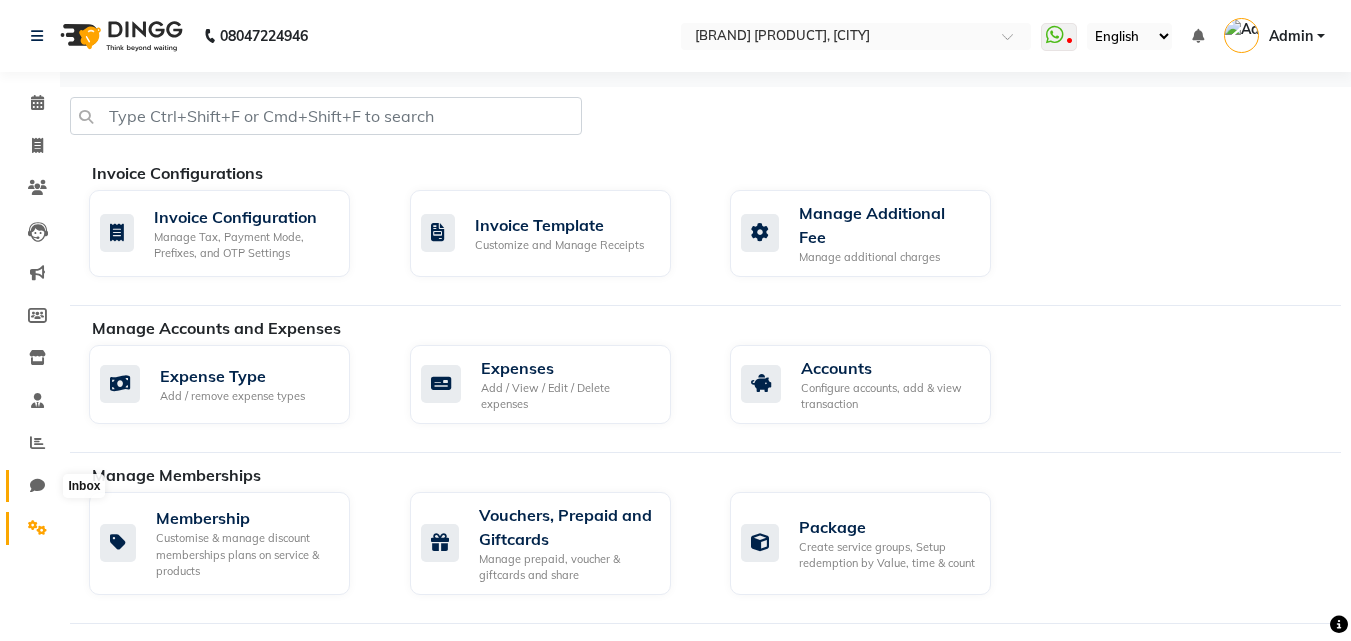click 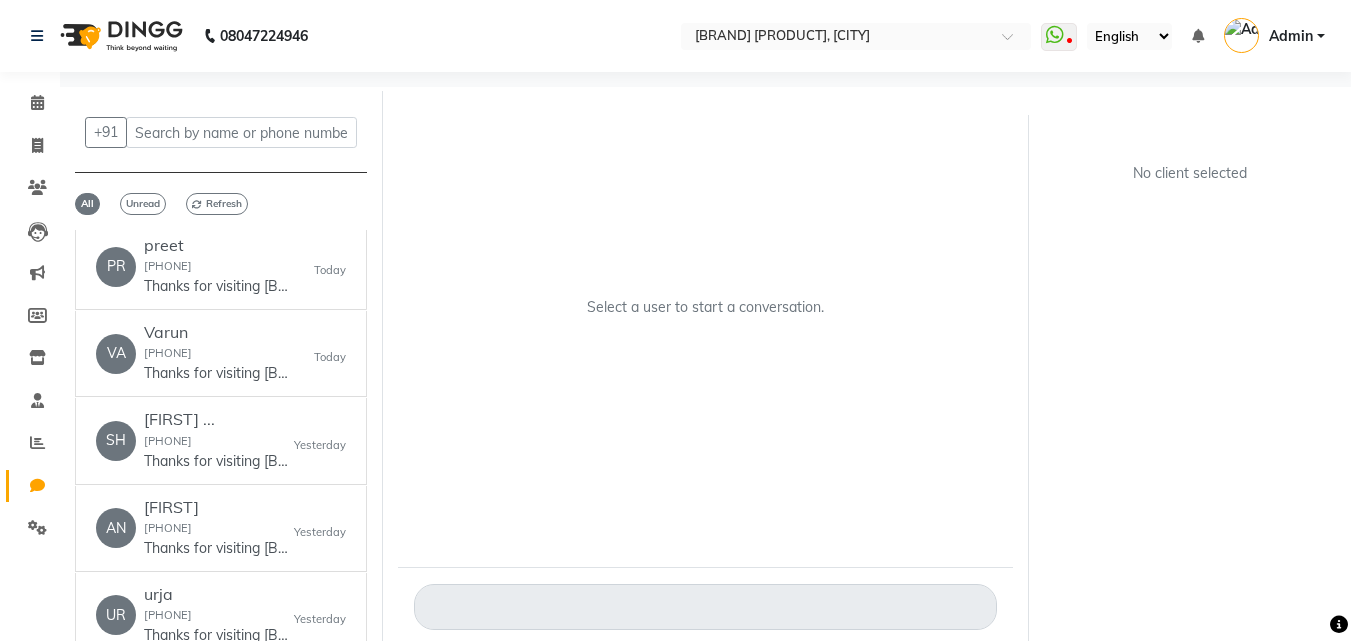 scroll, scrollTop: 0, scrollLeft: 0, axis: both 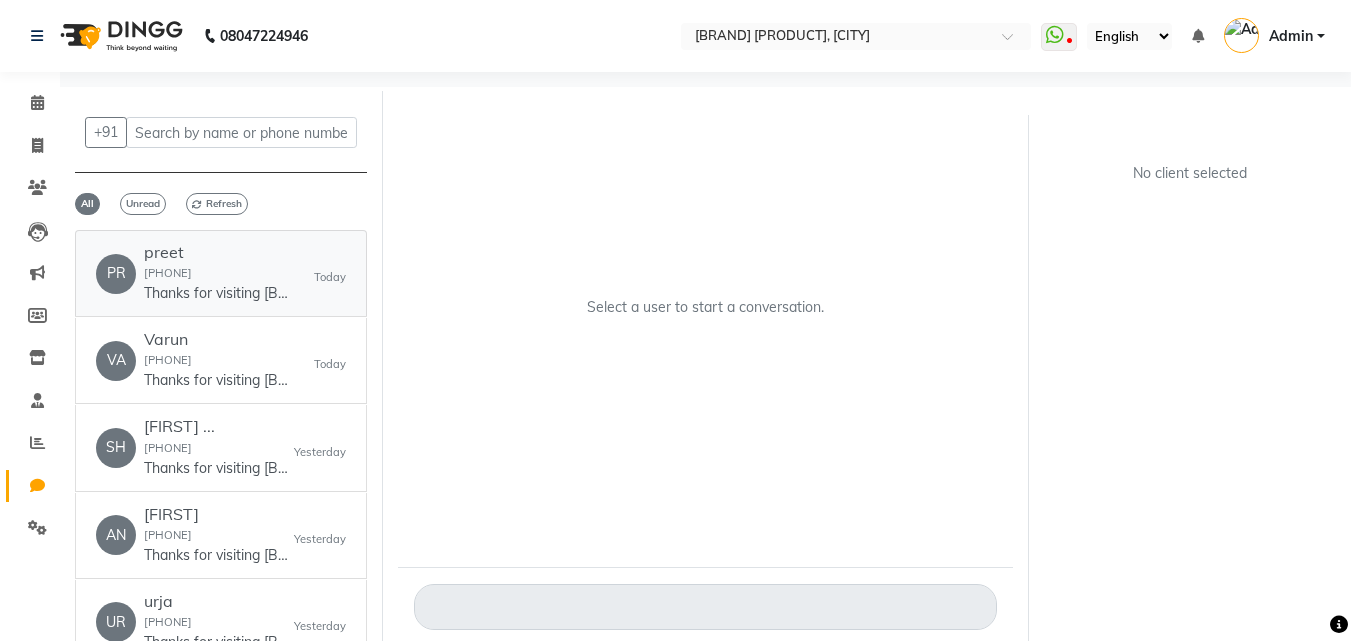 click on "[FIRST] [PHONE] Thanks for visiting [BRAND] [PRODUCT]. Your bill amount is 1000. Please review us on google - [URL]. Your Receipt - [URL] - DINGG" 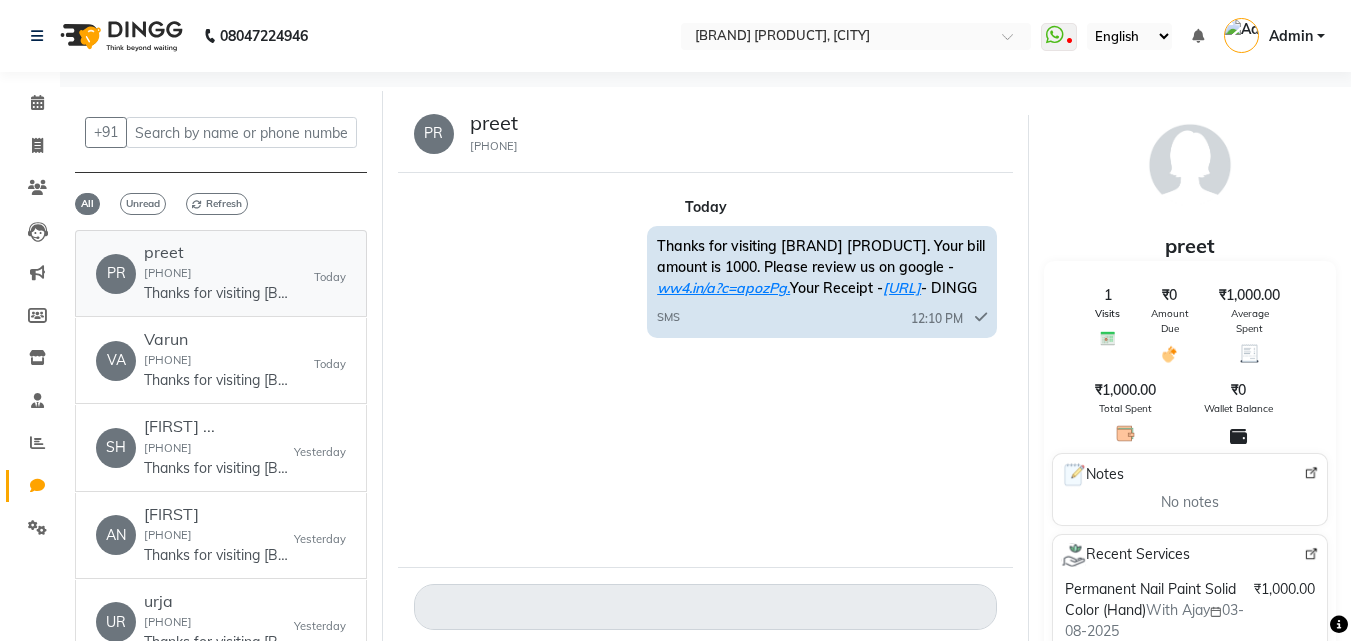 scroll, scrollTop: 15, scrollLeft: 0, axis: vertical 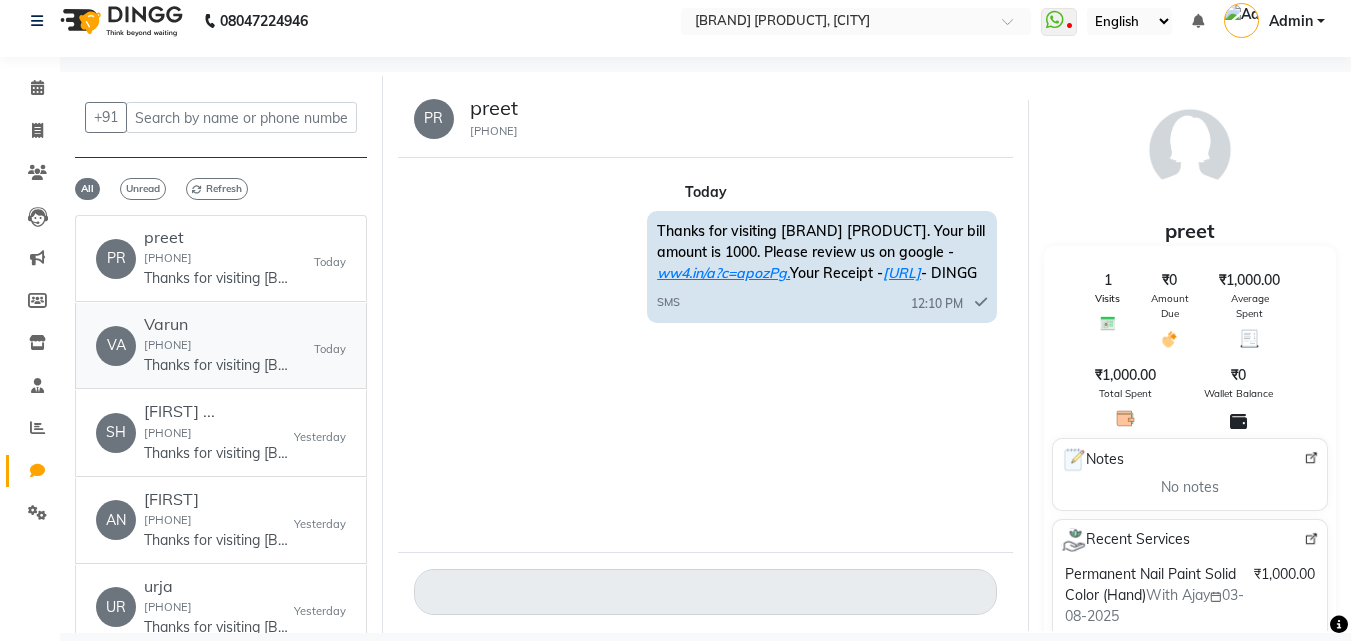 click on "Thanks for visiting [BRAND] [PRODUCT]. Your bill amount is 0. Please review us on google - [URL]. Your Receipt - [URL] - DINGG" 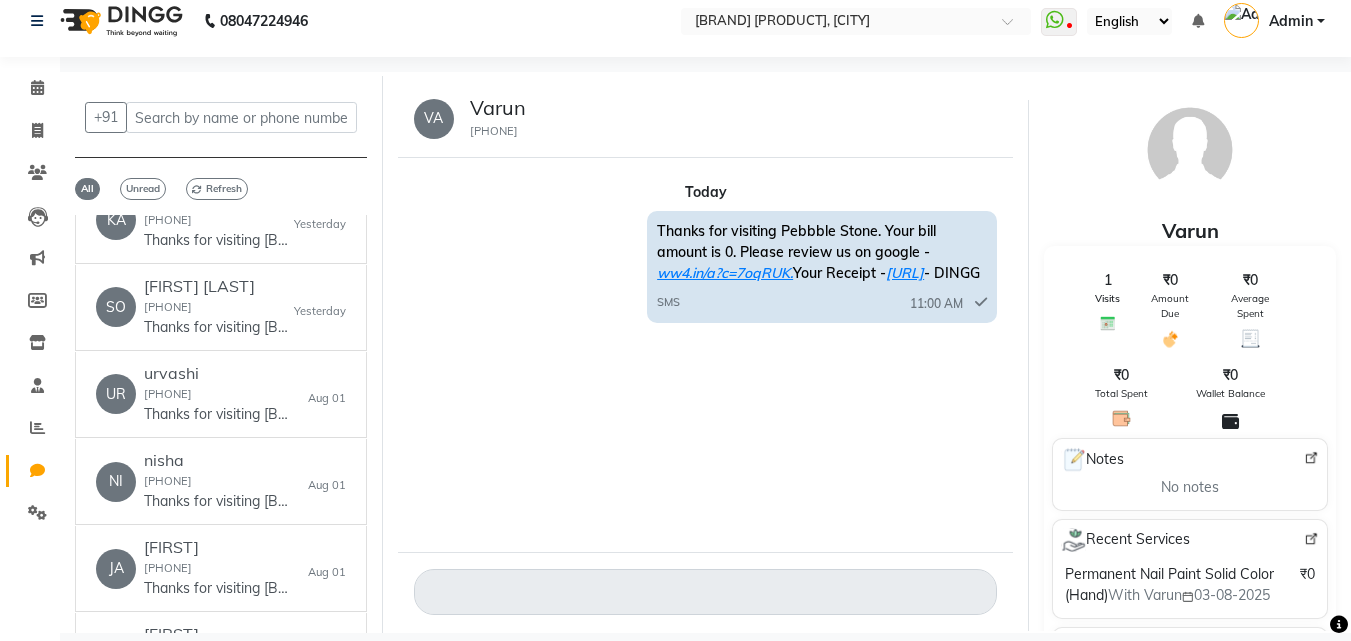 scroll, scrollTop: 740, scrollLeft: 0, axis: vertical 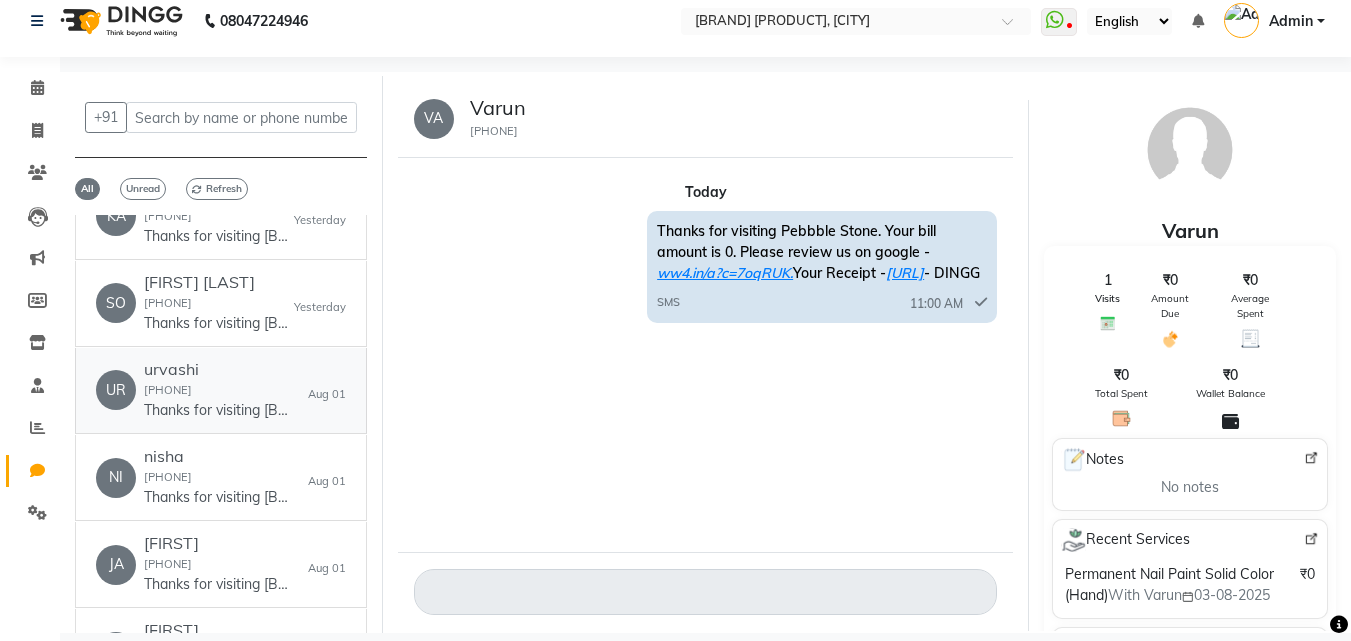 click on "Thanks for visiting [BRAND] [PRODUCT]. Your bill amount is 2800. Please review us on google - [URL]. Your Receipt - [URL] - DINGG" 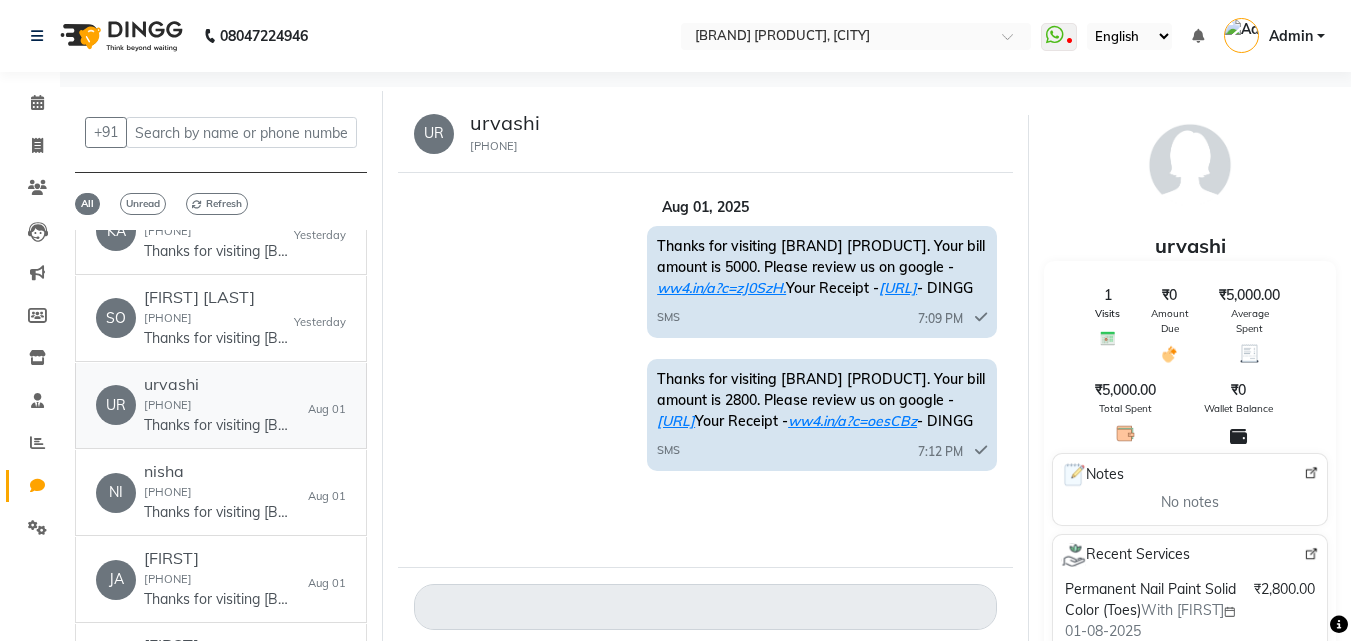 scroll, scrollTop: 15, scrollLeft: 0, axis: vertical 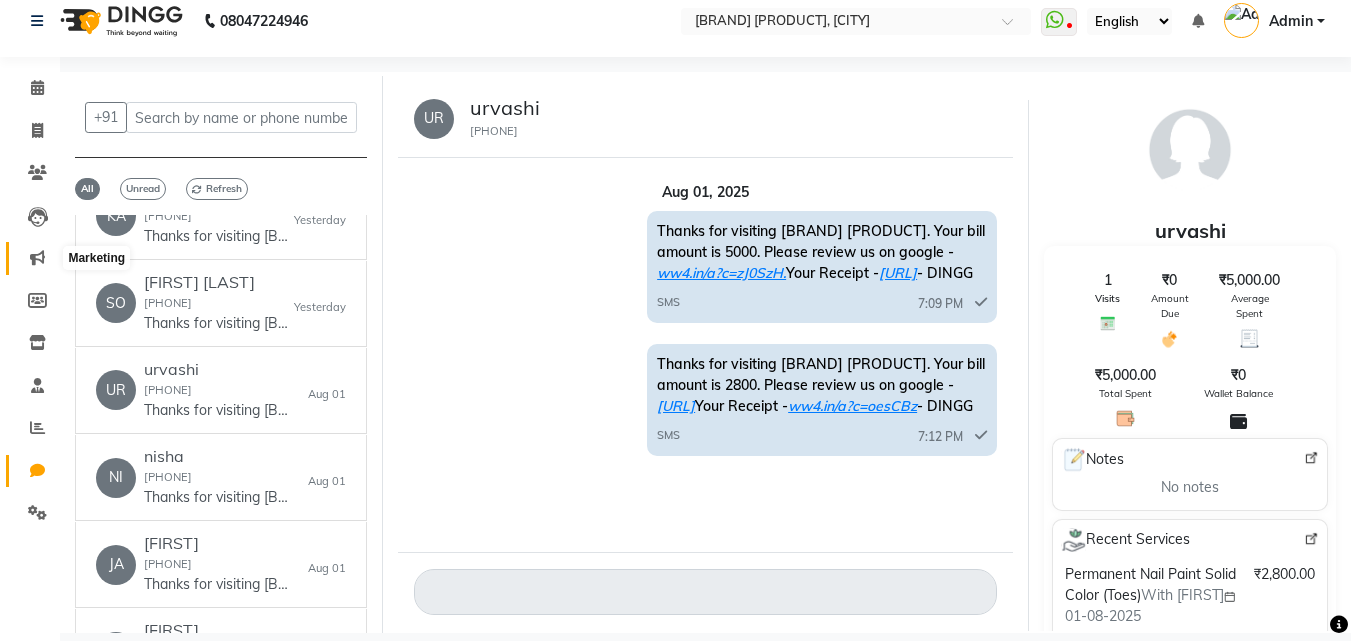 click 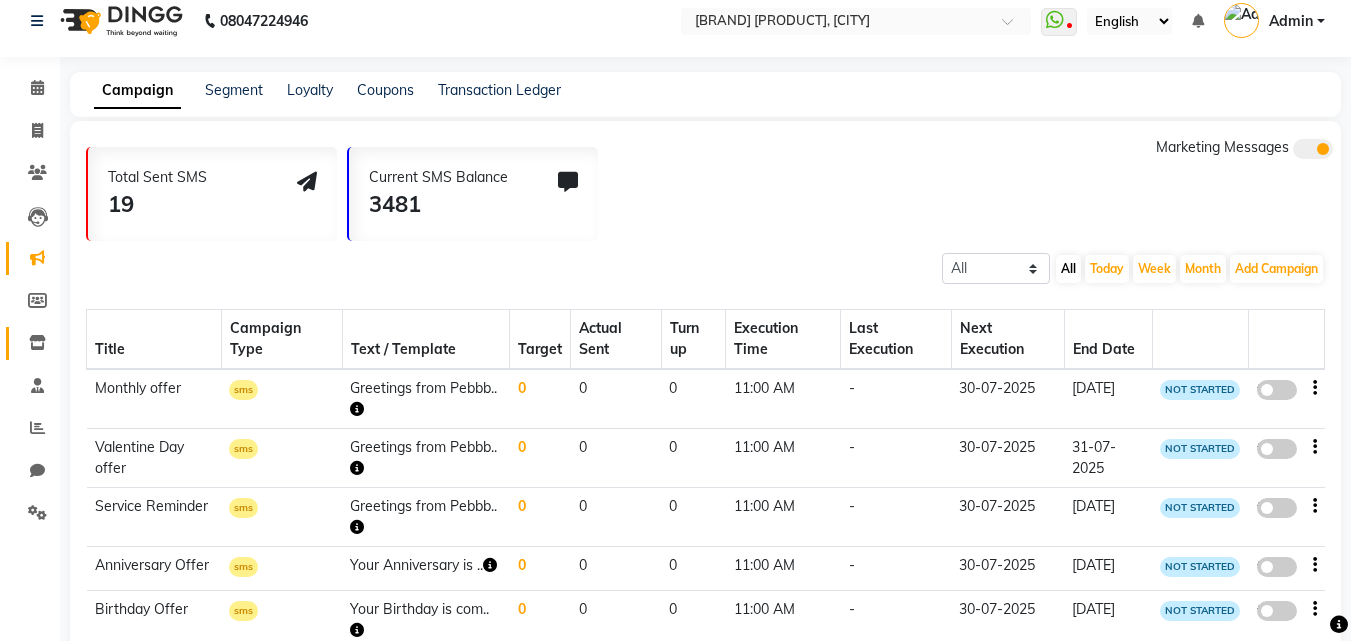 click on "Inventory" 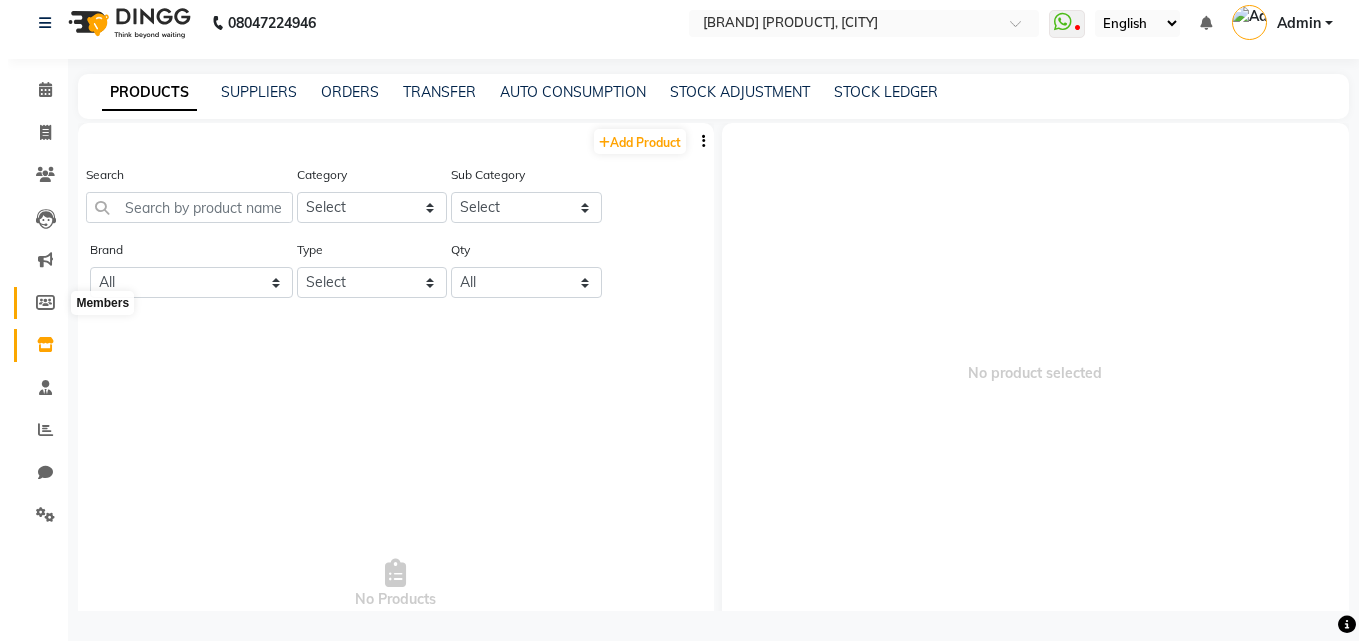 scroll, scrollTop: 13, scrollLeft: 0, axis: vertical 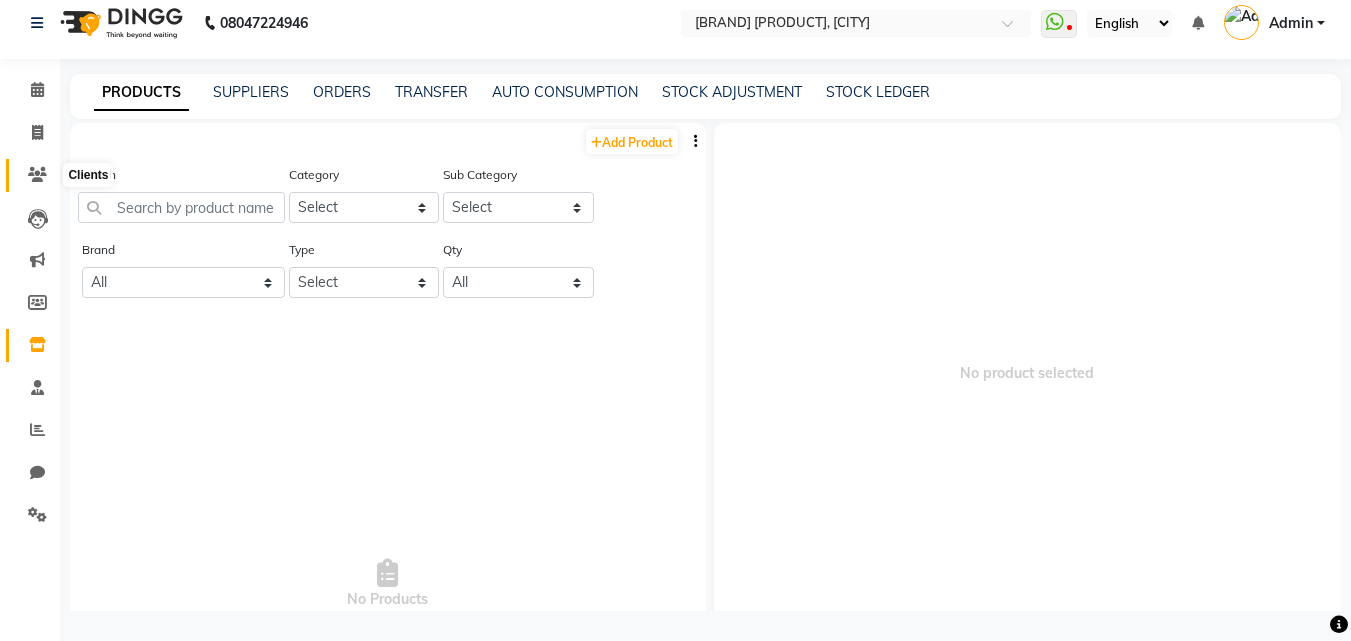 click 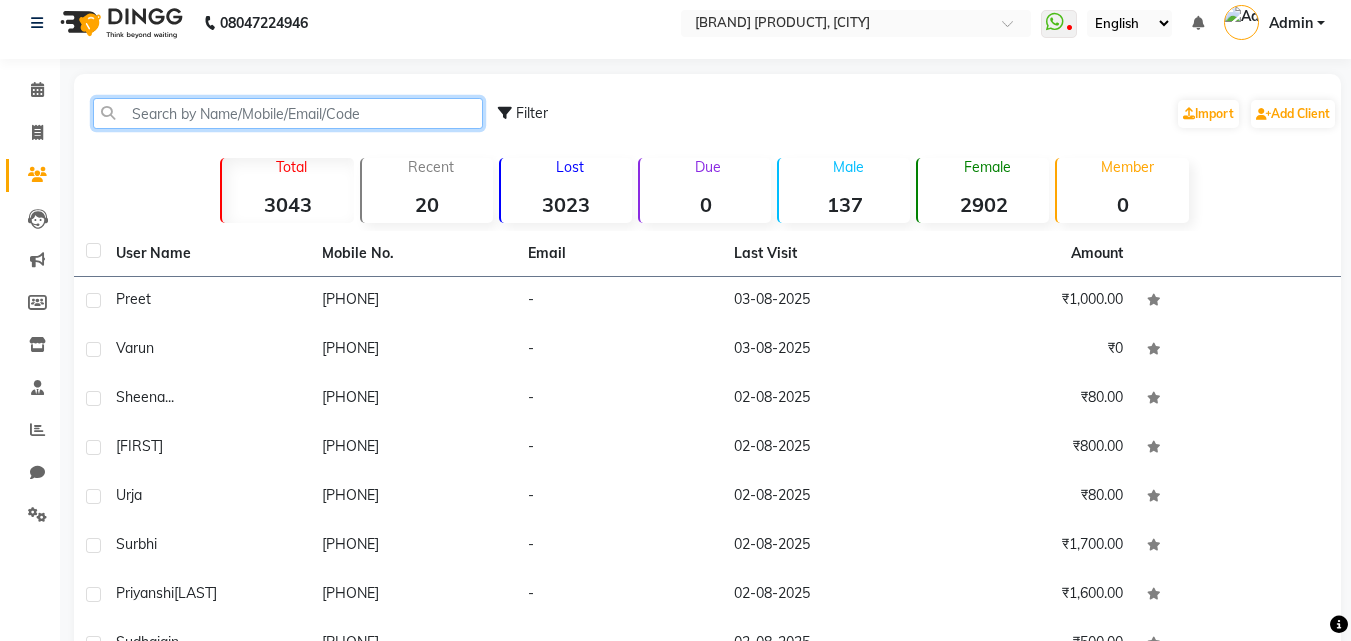 click 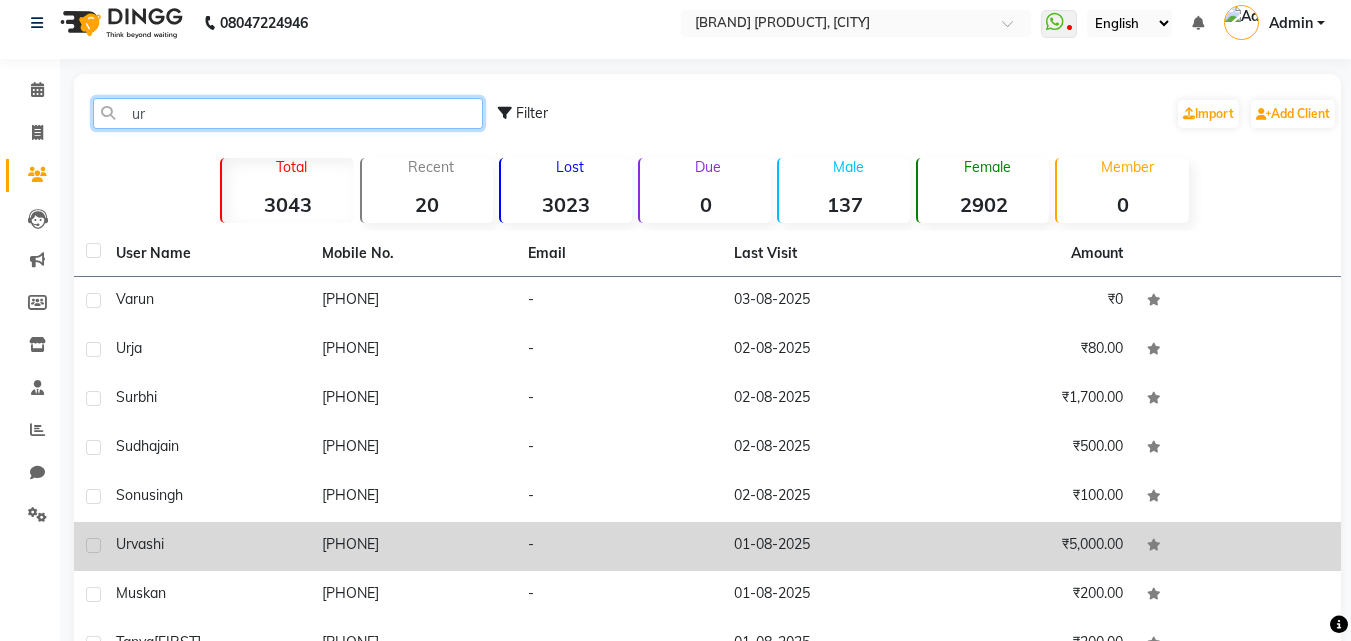type on "ur" 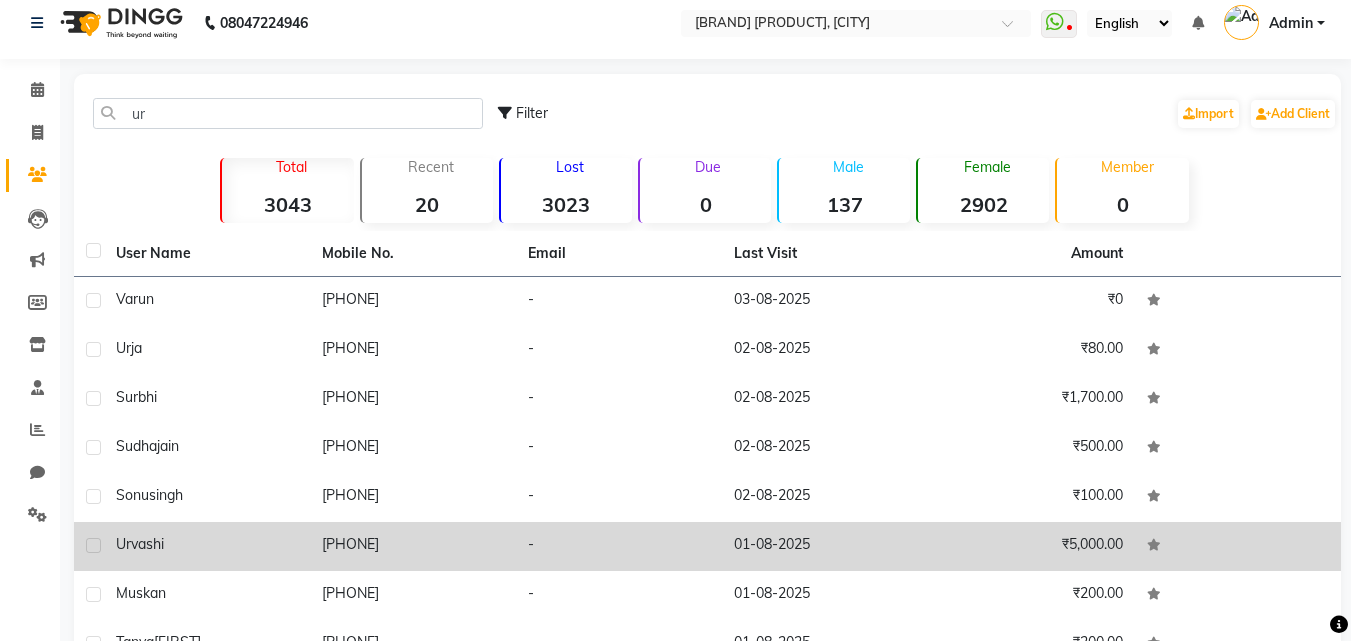 click on "[PHONE]" 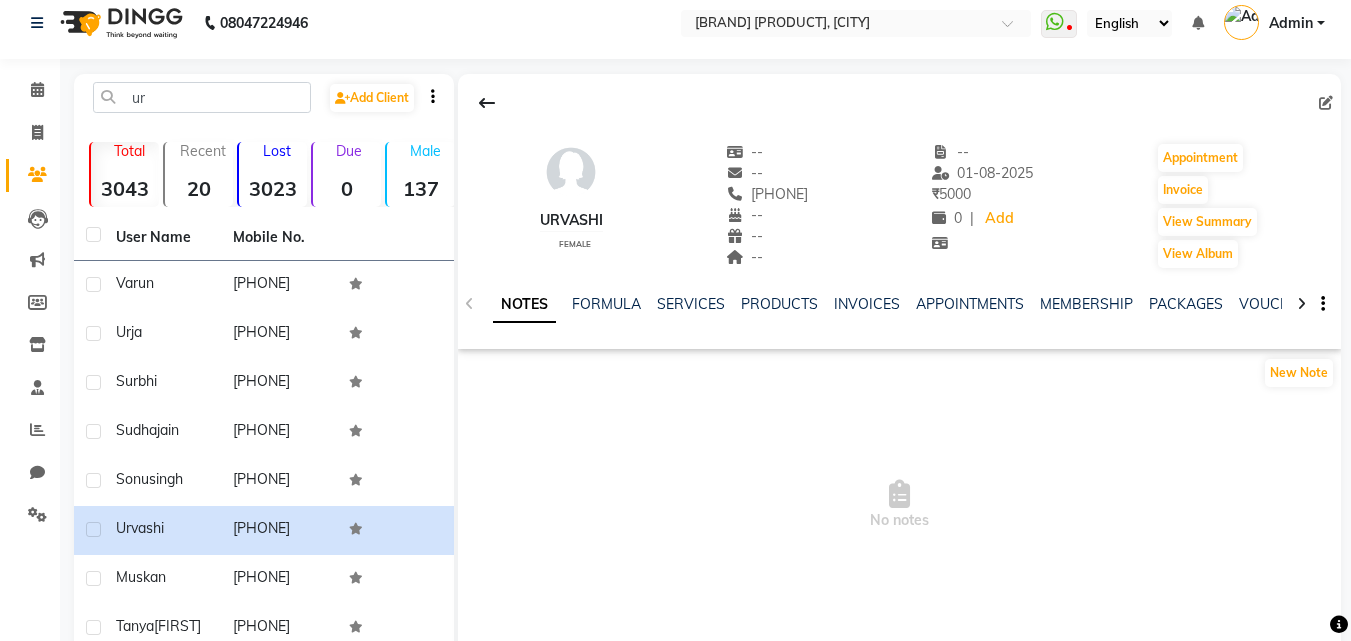 click on "NOTES FORMULA SERVICES PRODUCTS INVOICES APPOINTMENTS MEMBERSHIP PACKAGES VOUCHERS GIFTCARDS POINTS FORMS FAMILY CARDS WALLET" 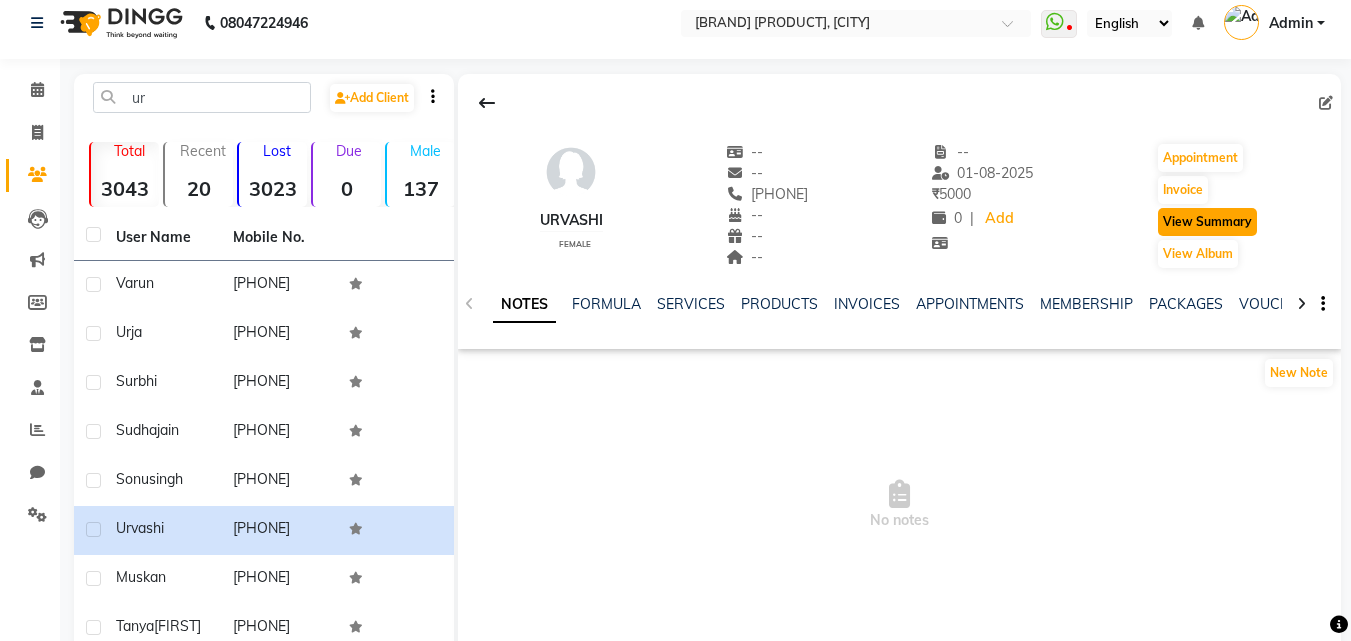 click on "View Summary" 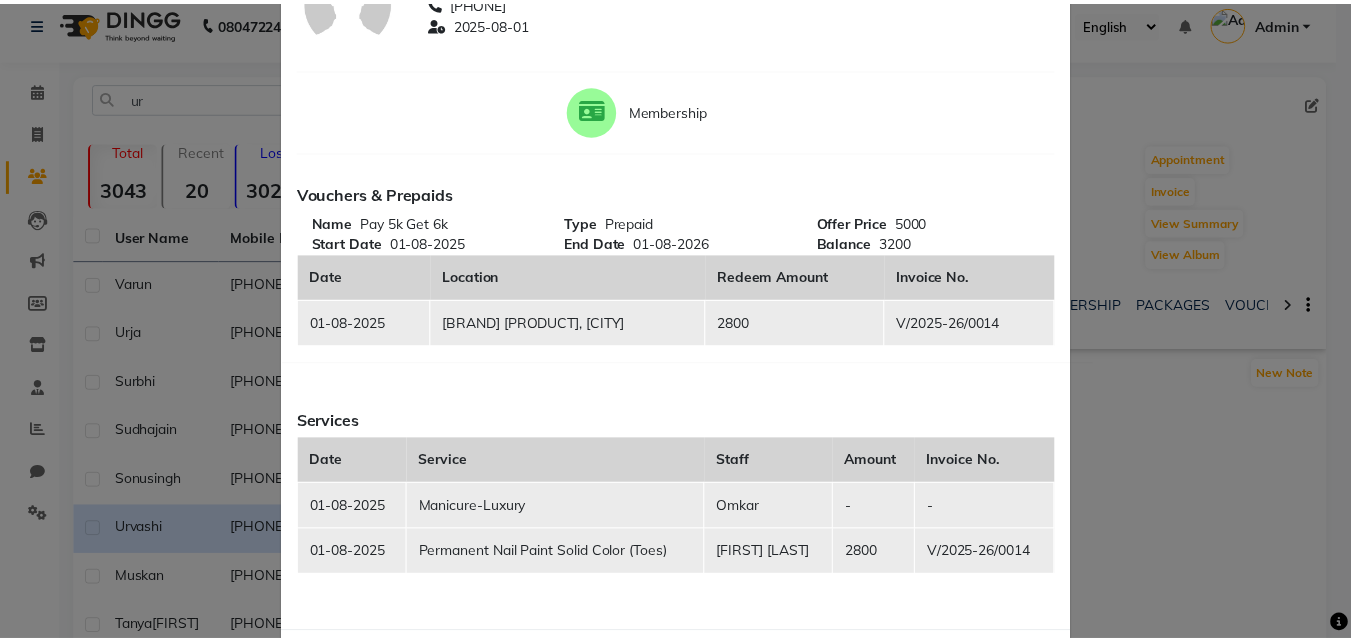 scroll, scrollTop: 0, scrollLeft: 0, axis: both 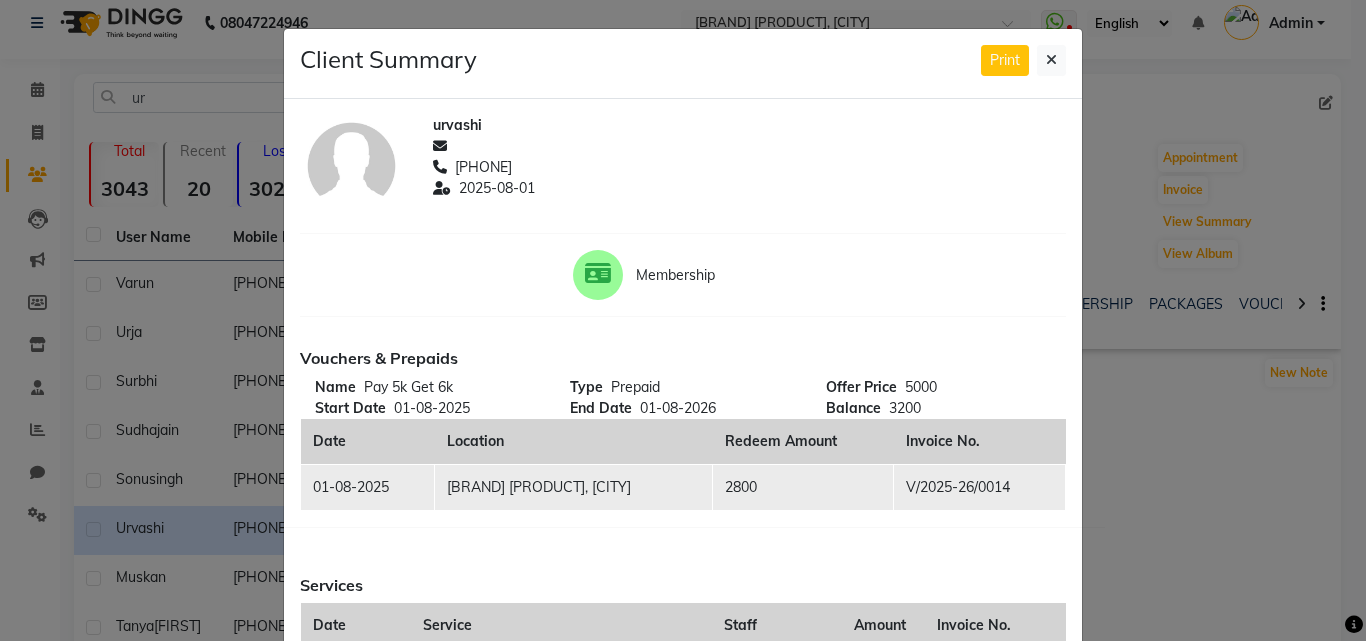 type 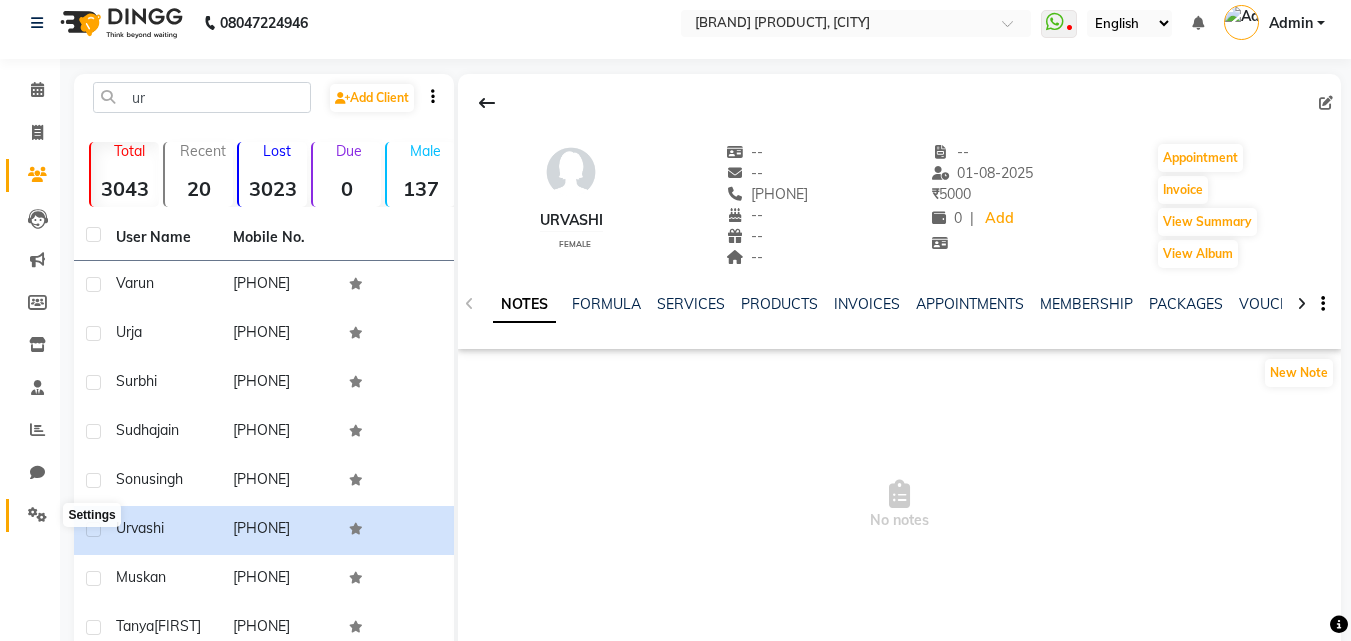 click 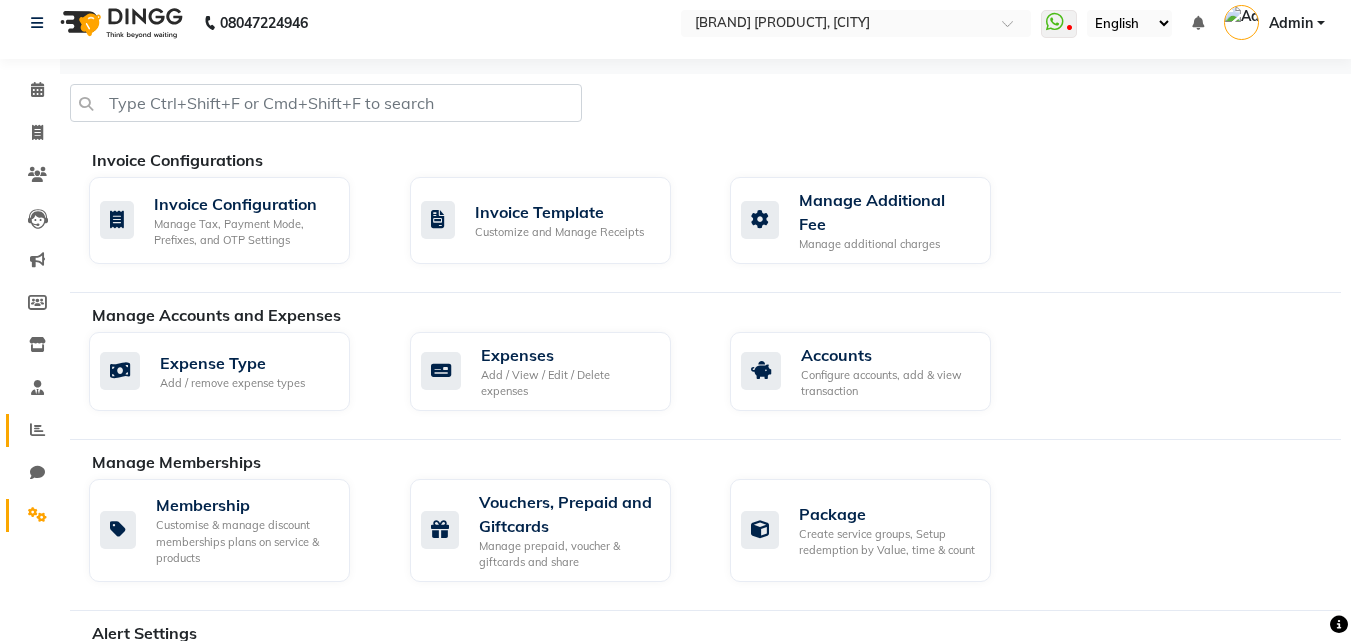 click on "Reports" 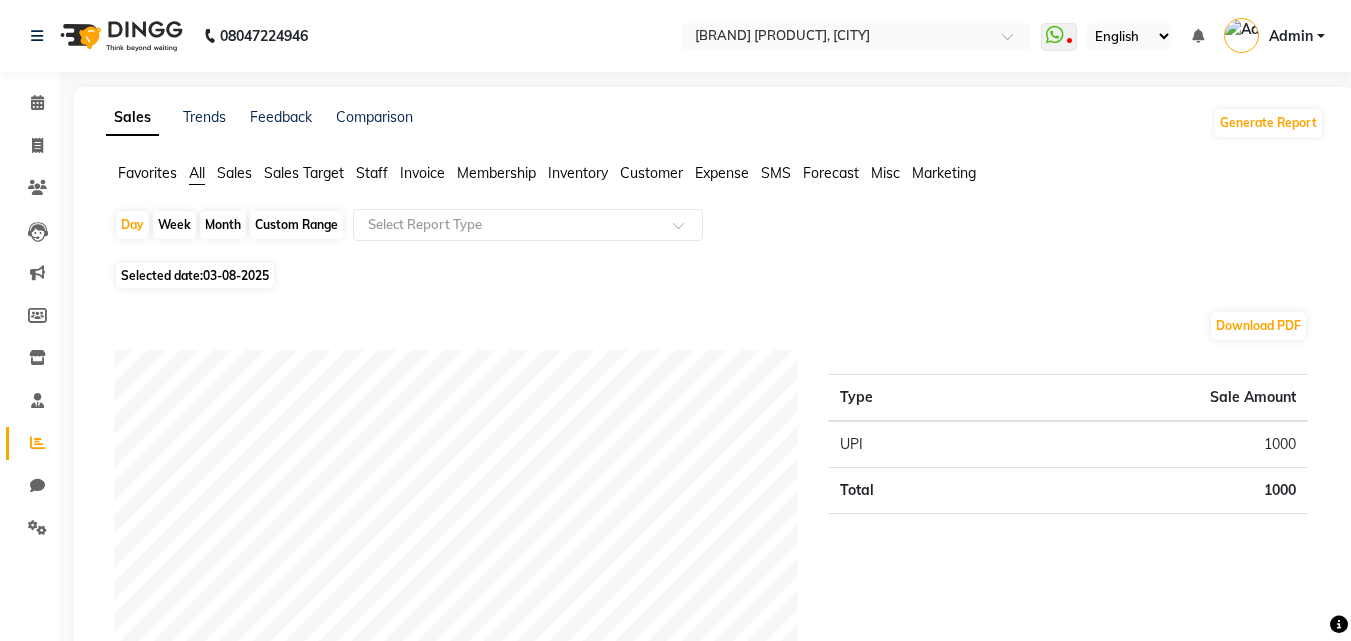 click on "Month" 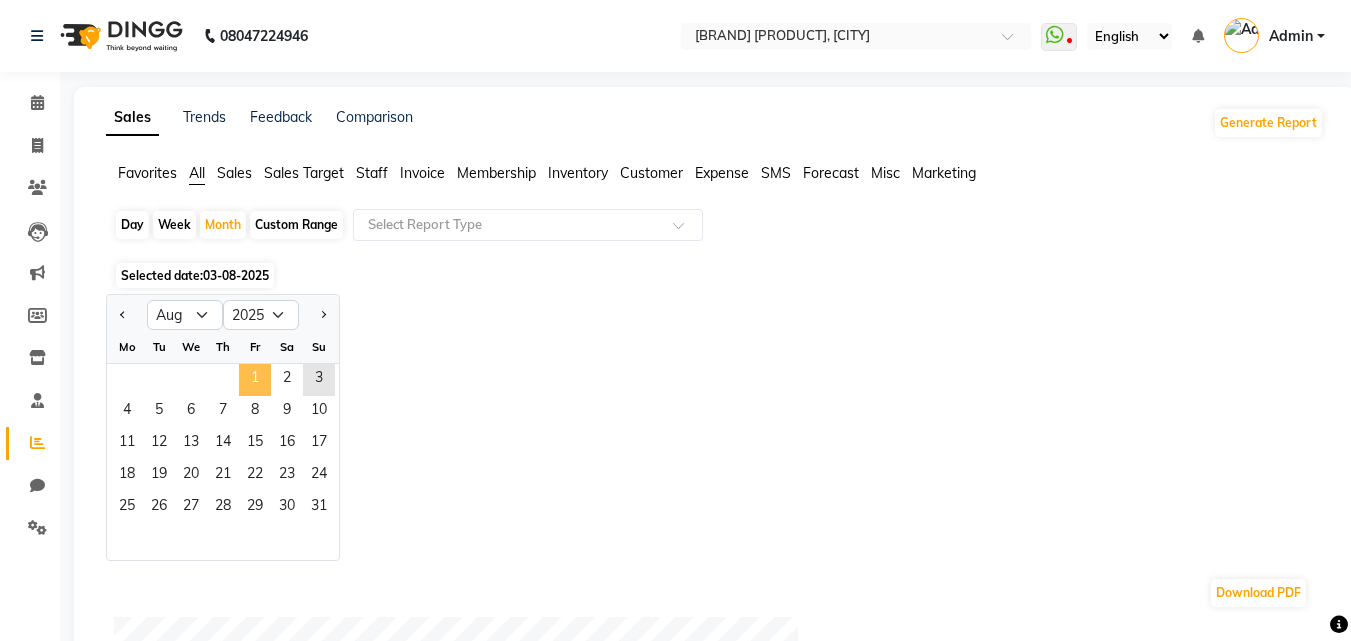 click on "1" 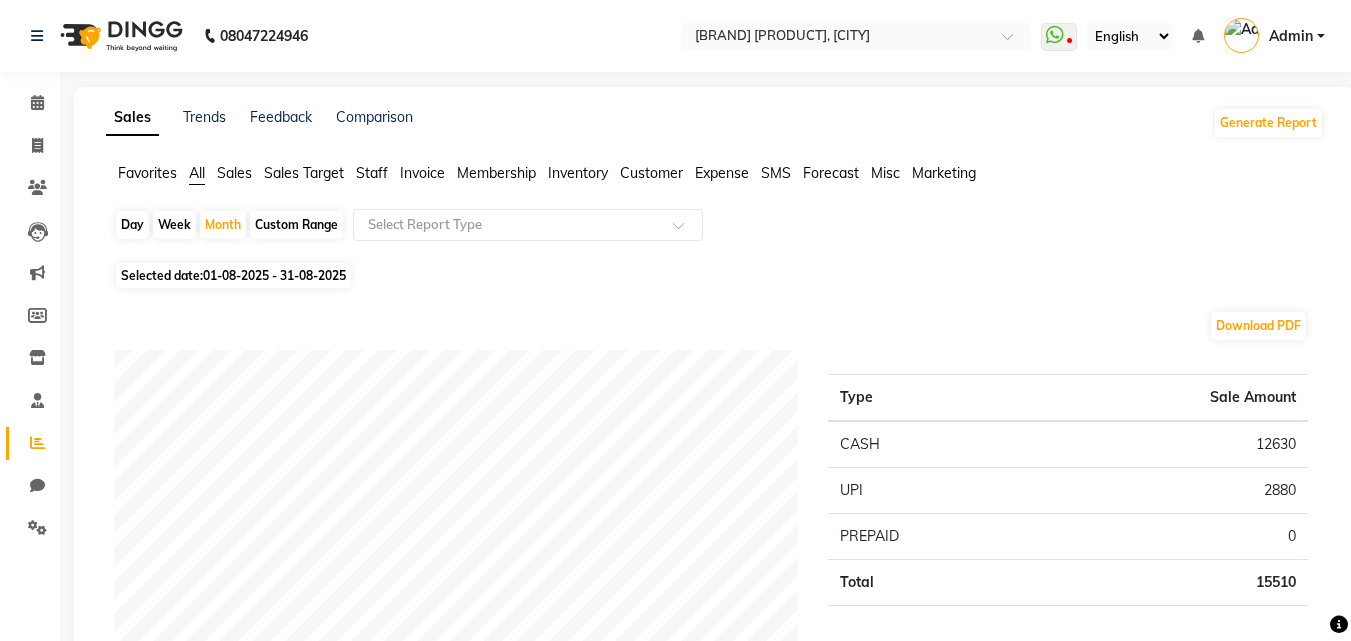 click on "Favorites All Sales Sales Target Staff Invoice Membership Inventory Customer Expense SMS Forecast Misc Marketing" 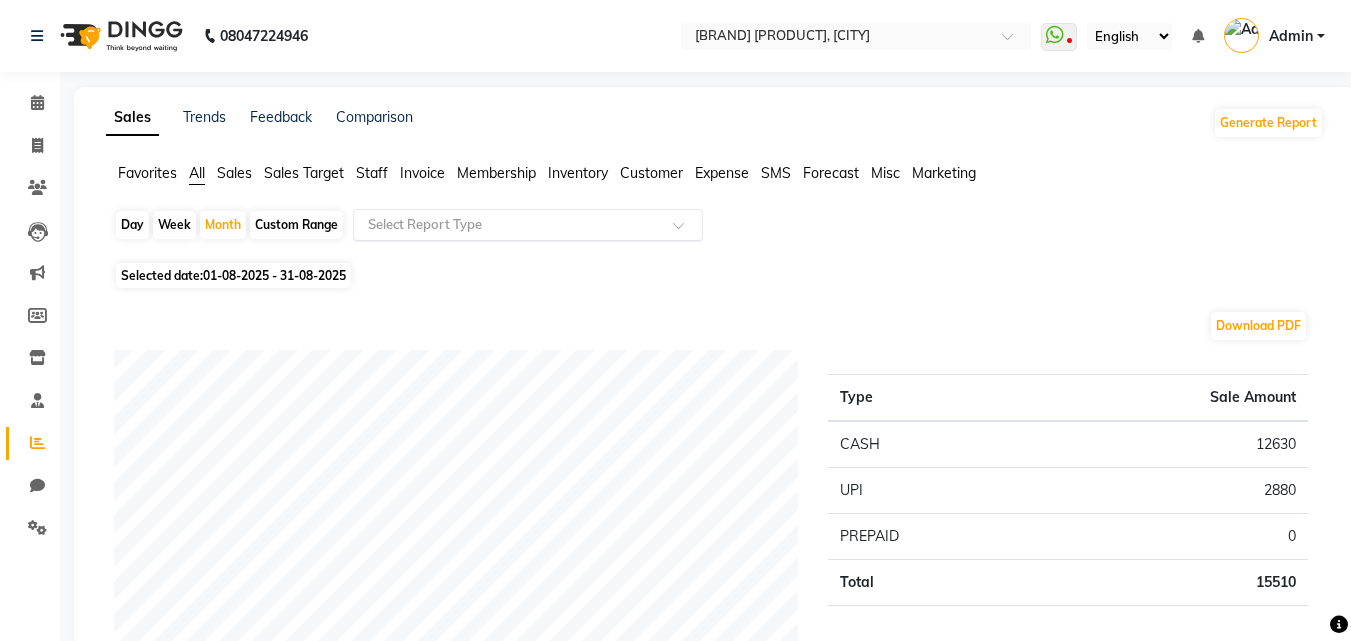 click 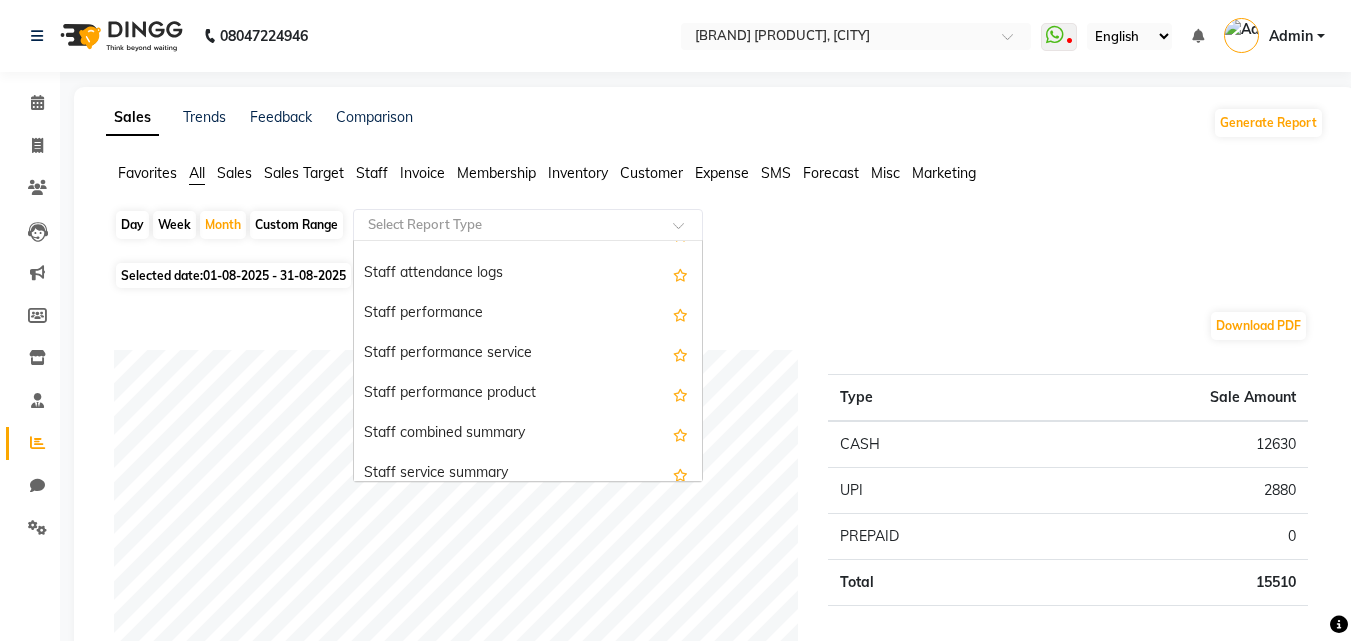 scroll, scrollTop: 1027, scrollLeft: 0, axis: vertical 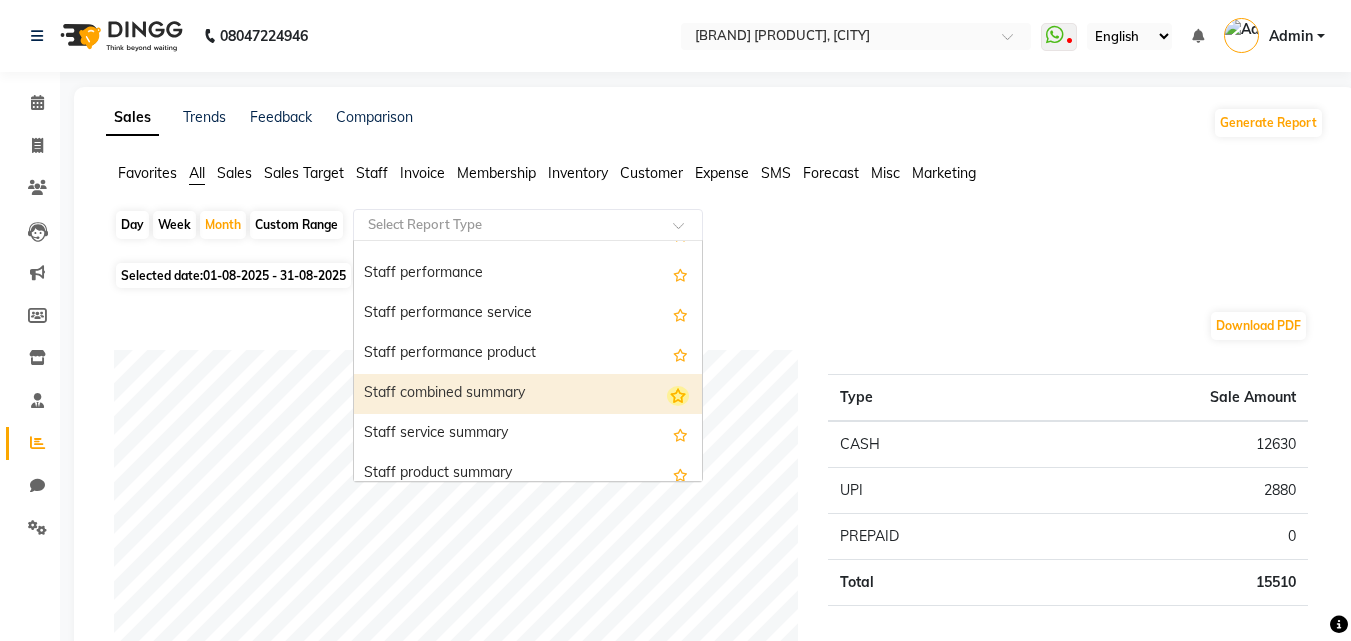 click at bounding box center (678, 396) 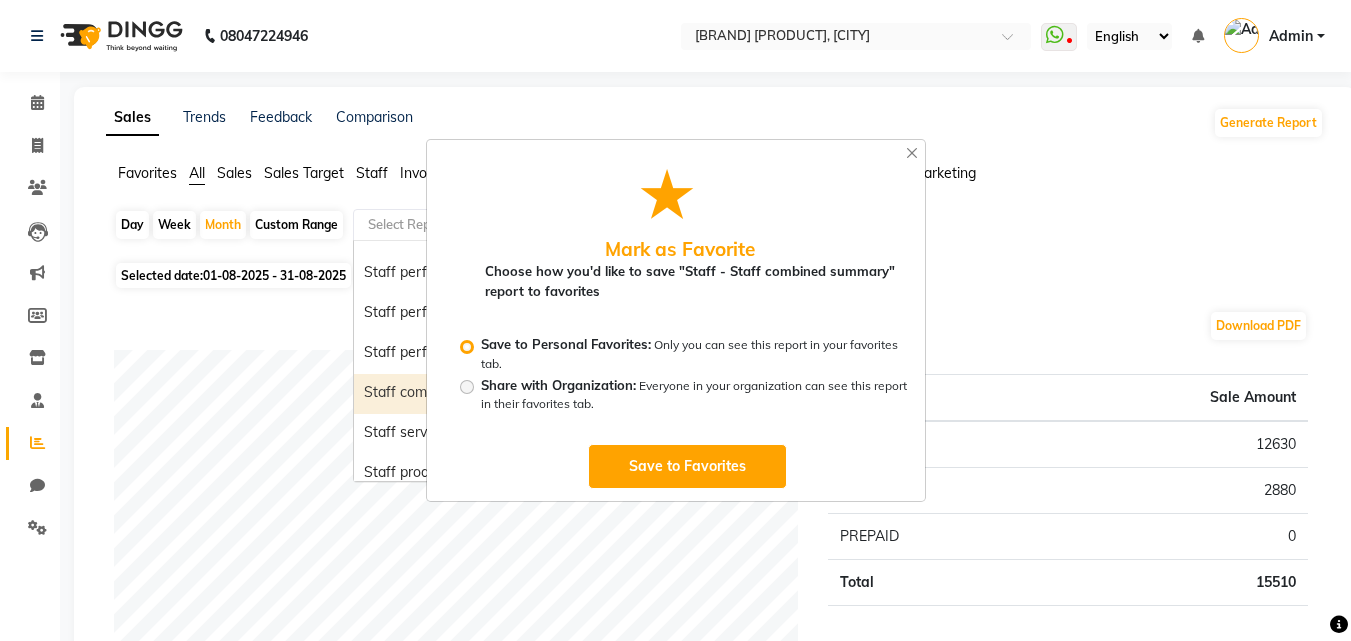click on "Save to Favorites" at bounding box center [687, 466] 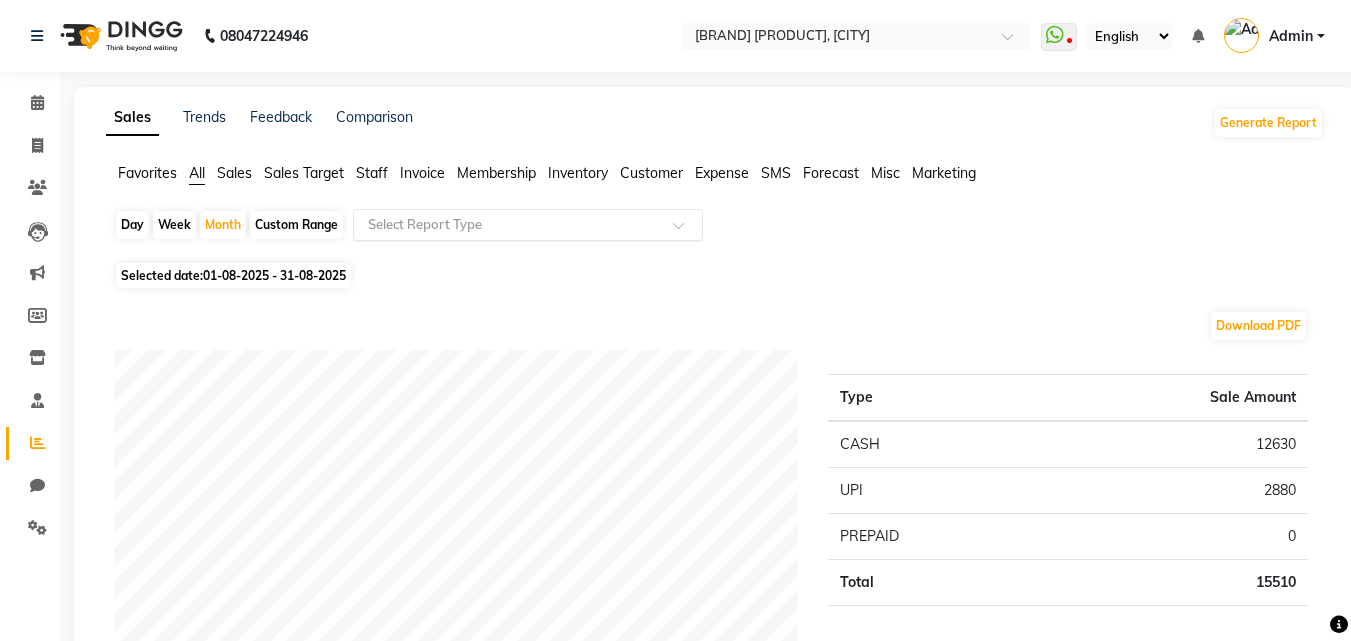 click 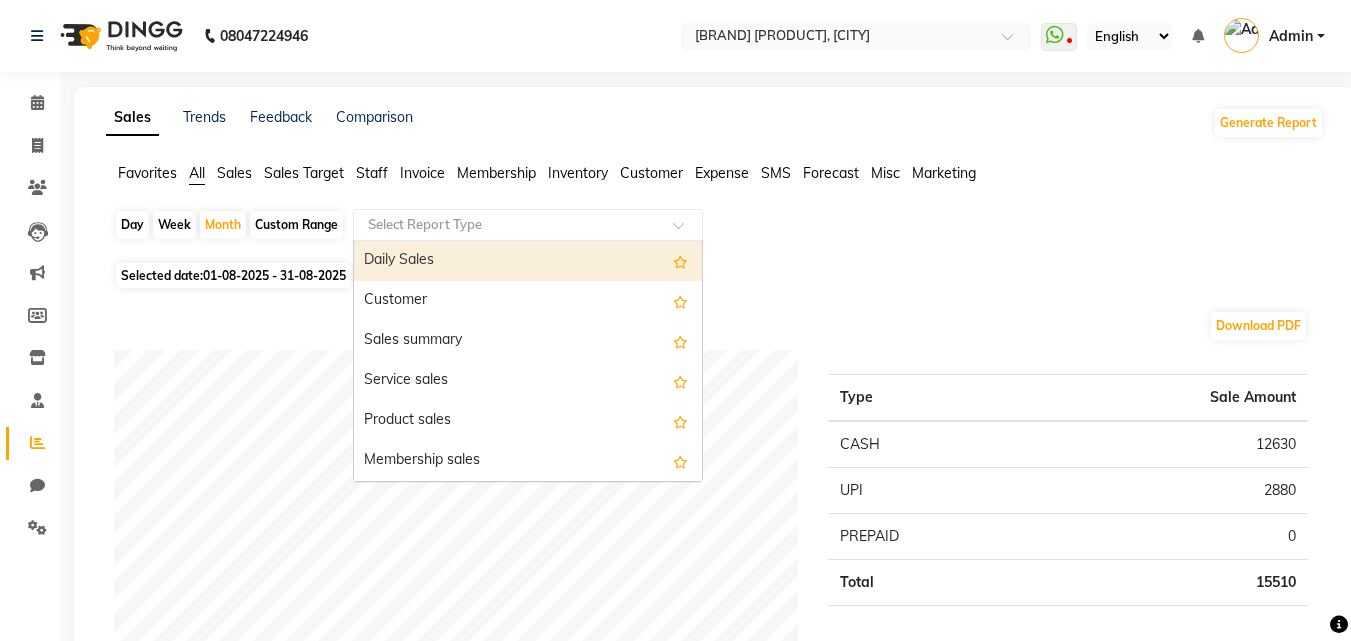 click 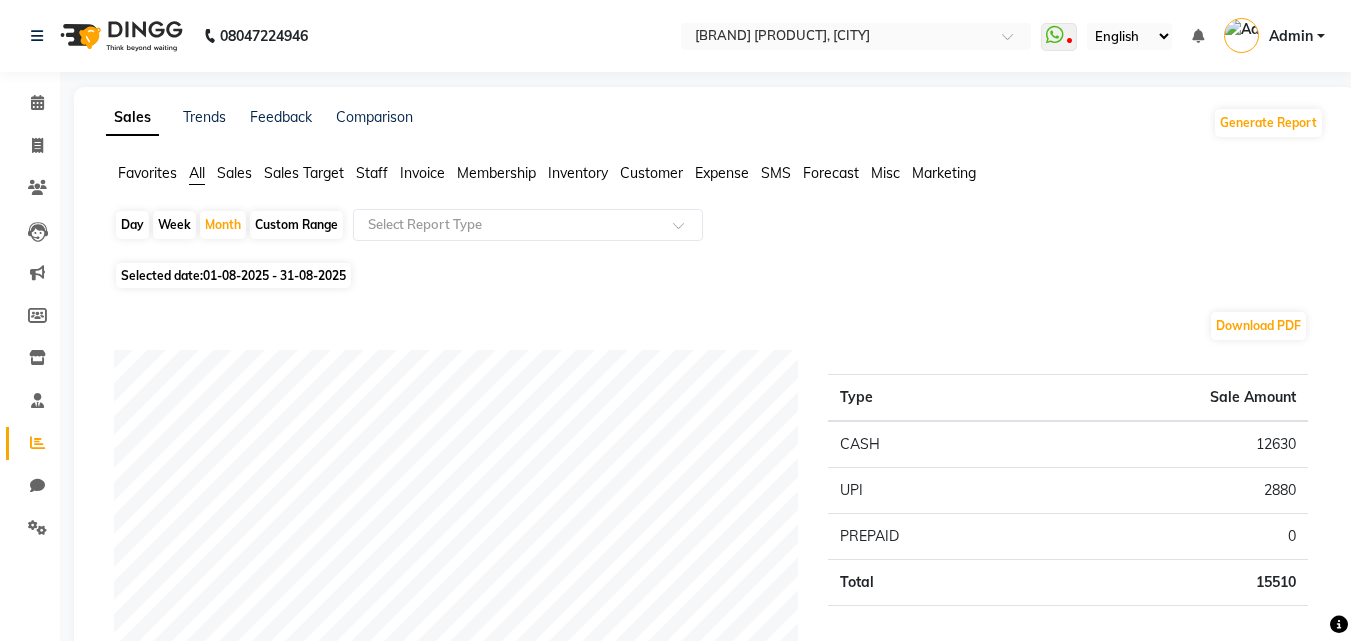 click on "Favorites" 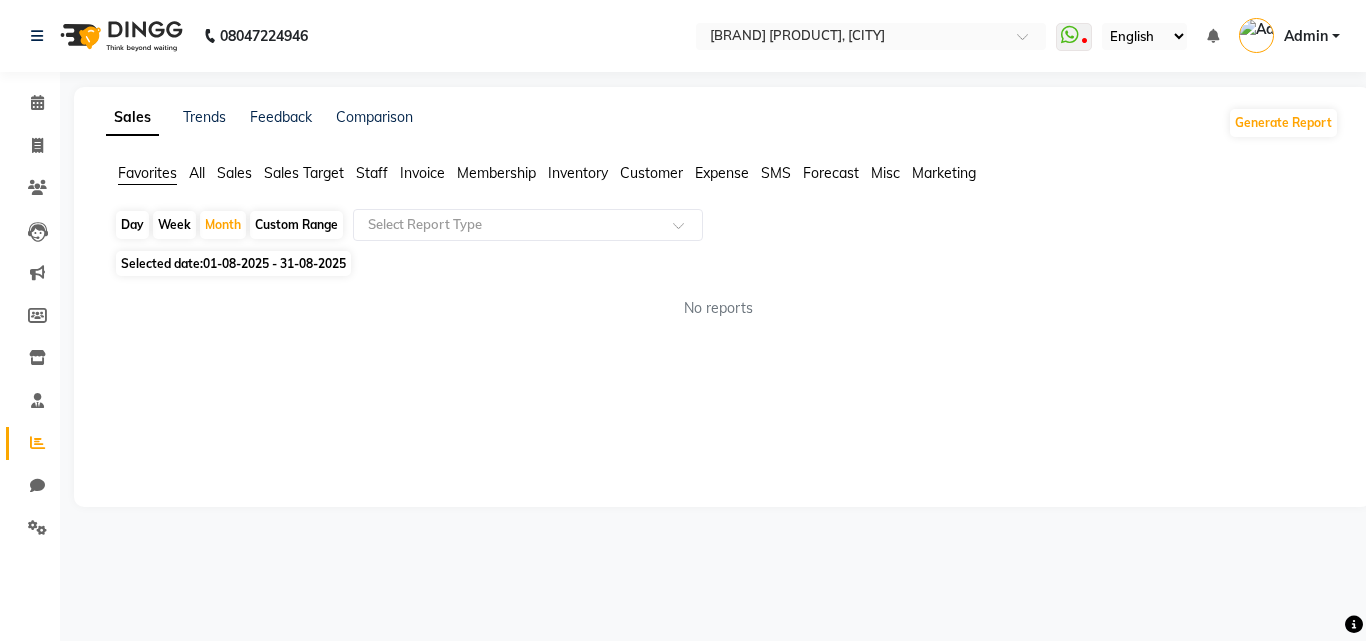 click on "01-08-2025 - 31-08-2025" 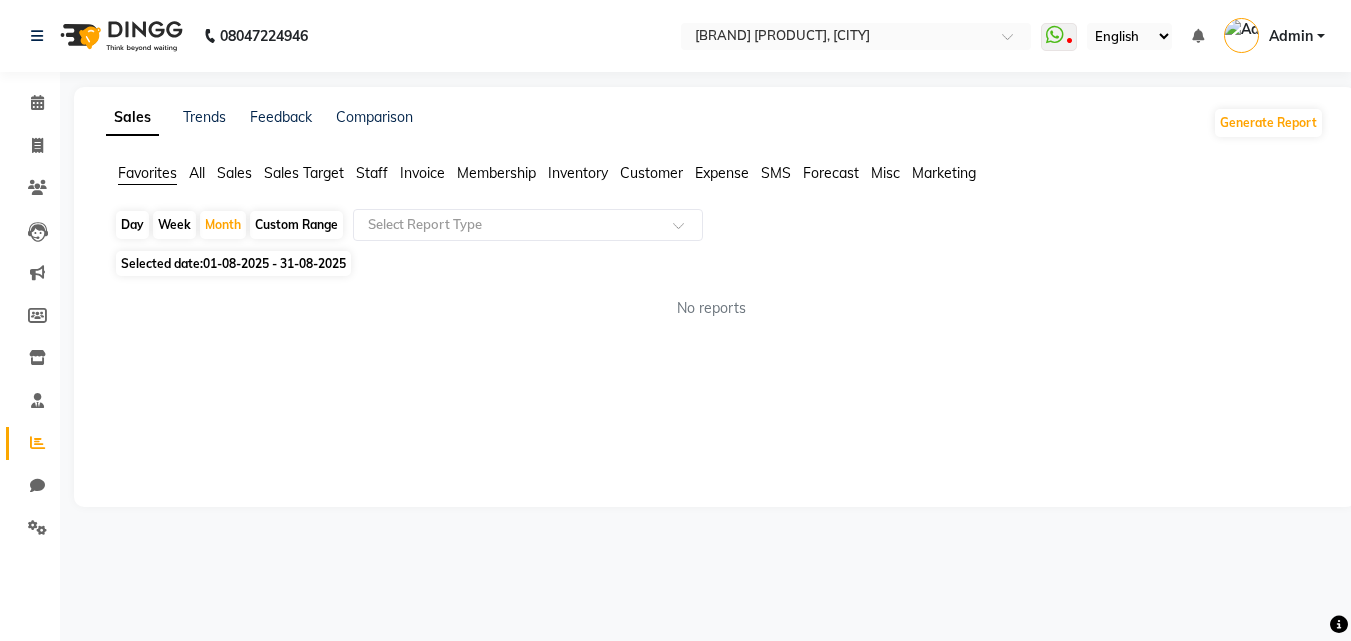 select on "8" 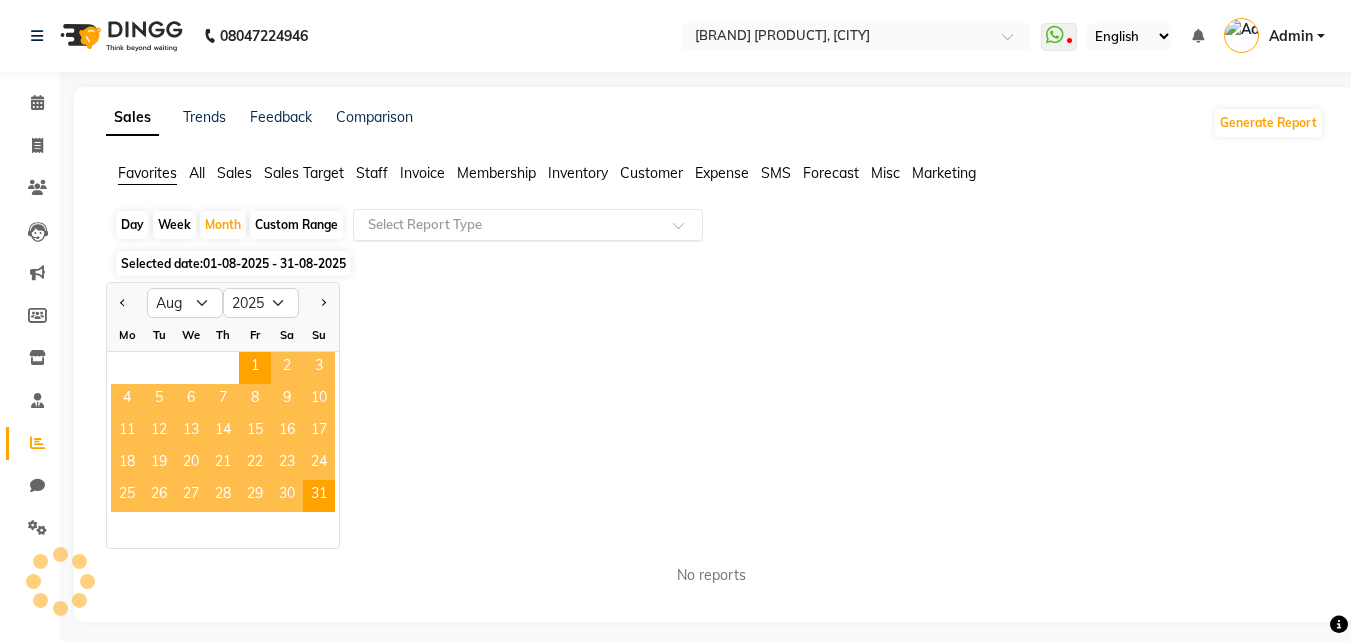 click 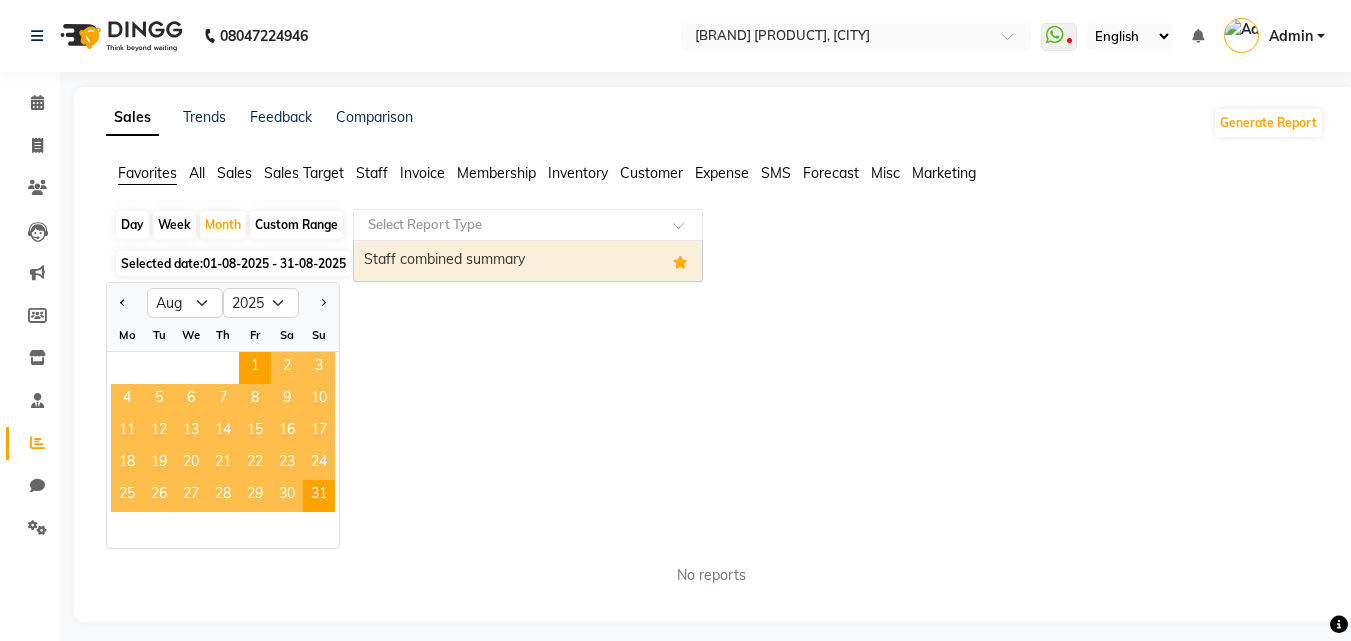 click on "Staff combined summary" at bounding box center (528, 261) 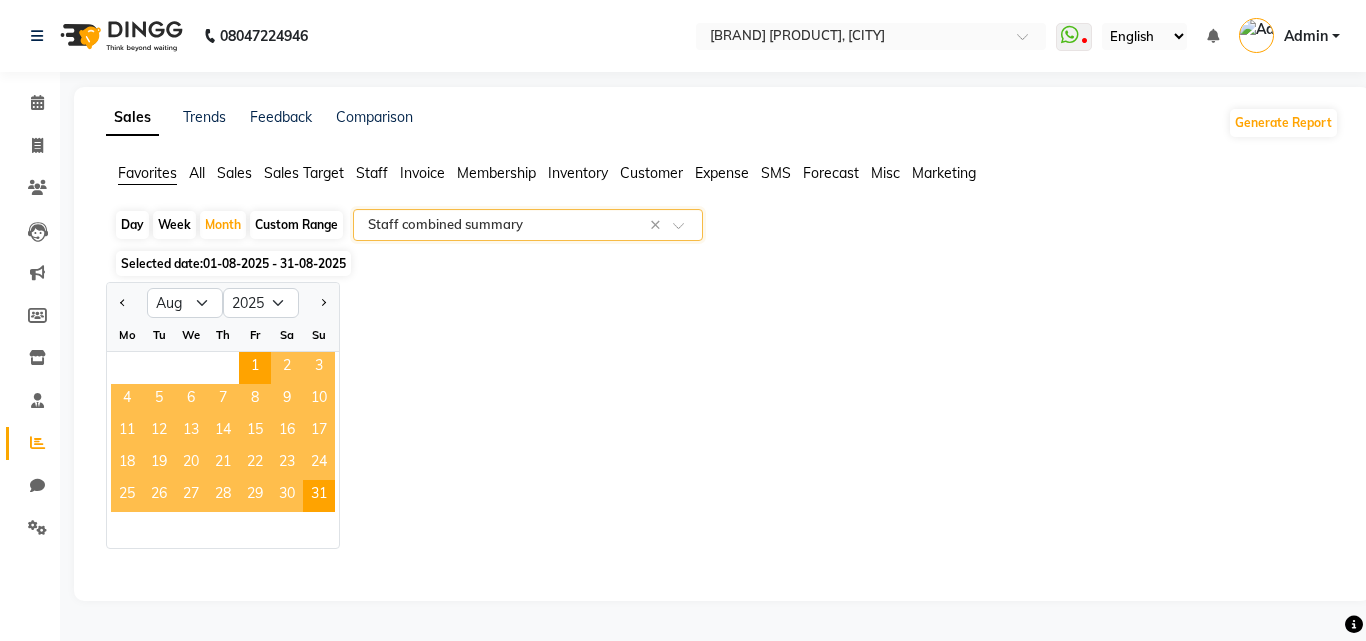 select on "full_report" 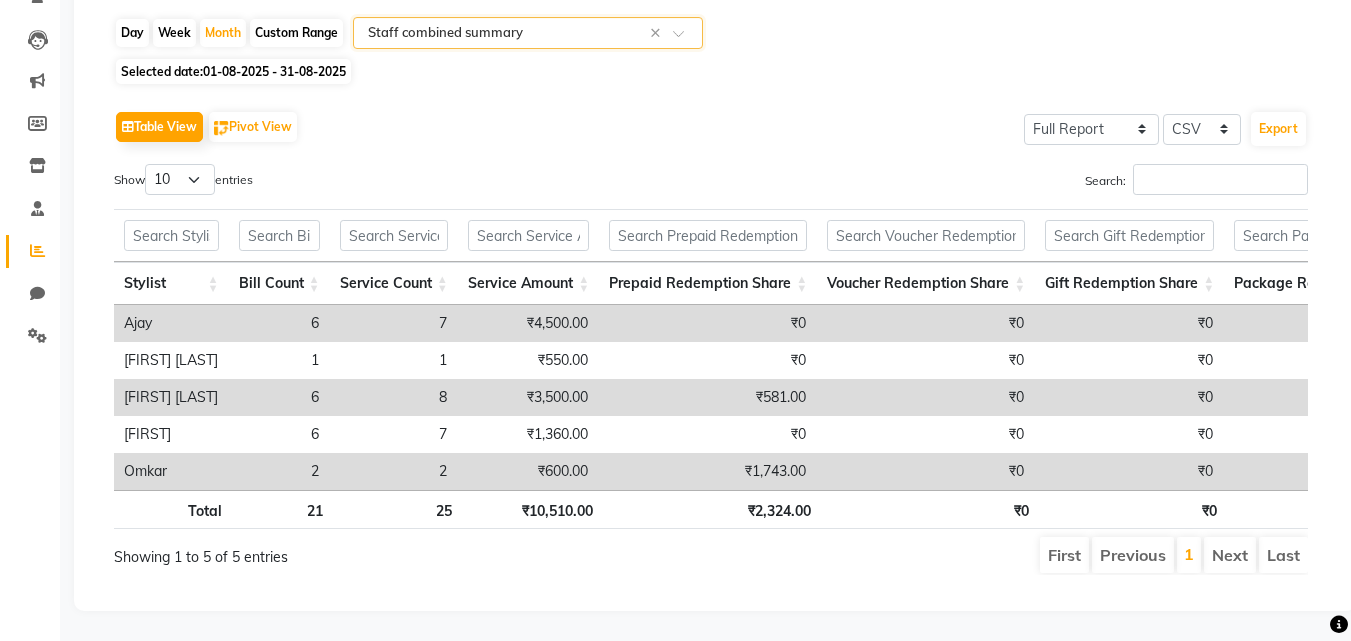 scroll, scrollTop: 222, scrollLeft: 0, axis: vertical 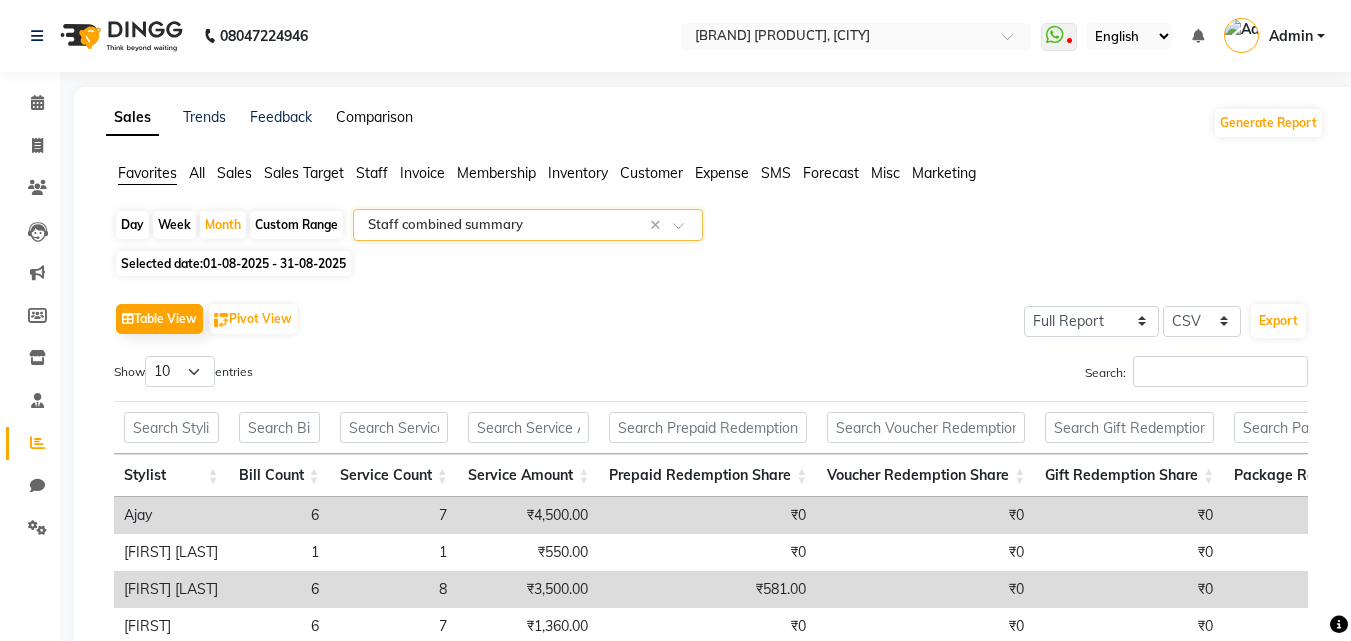 click on "Comparison" 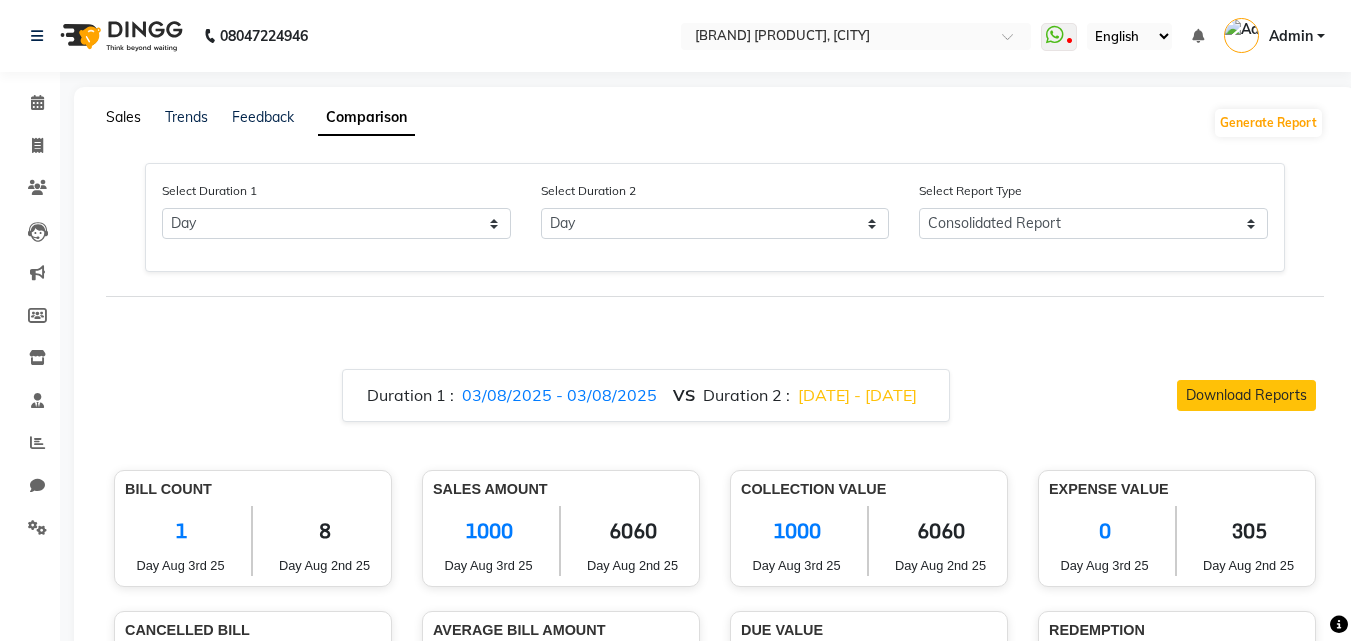 click on "Sales" 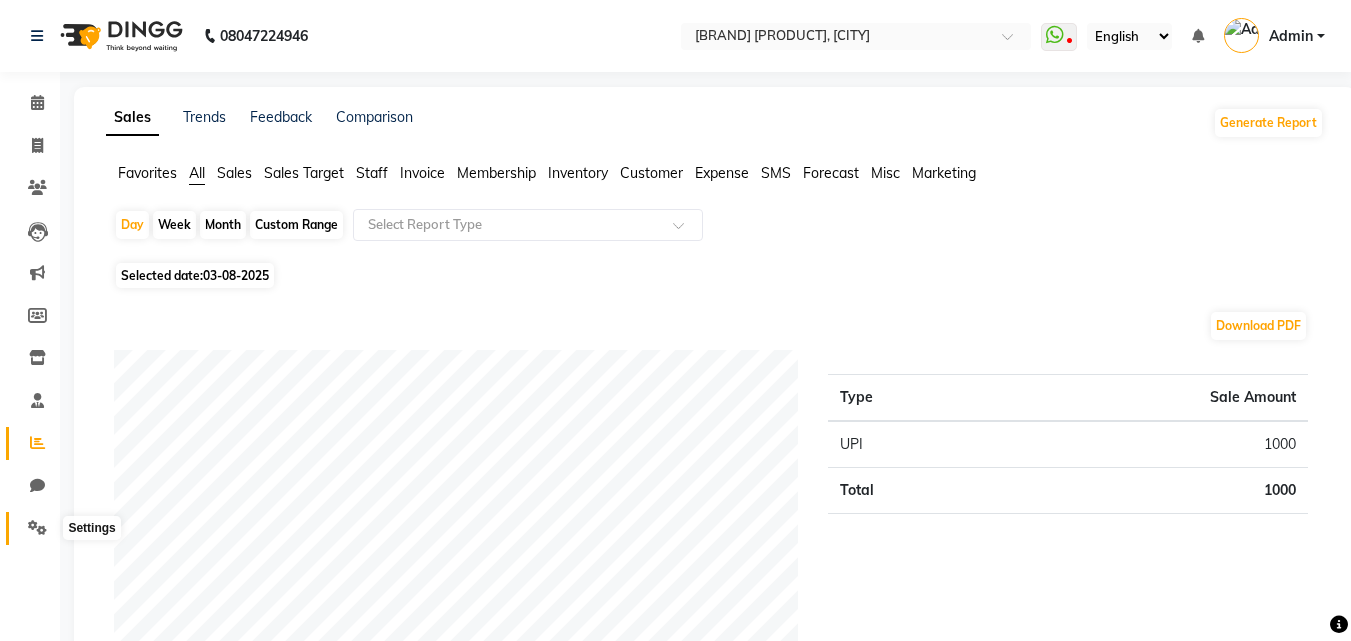 click 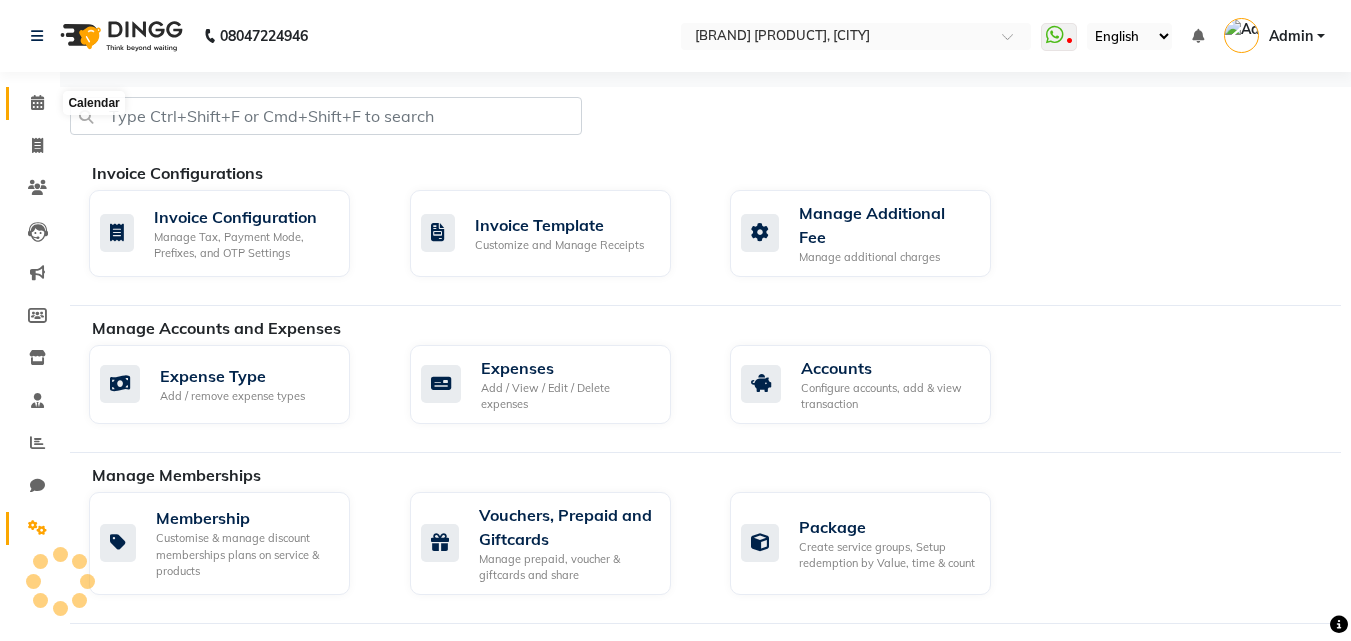 click 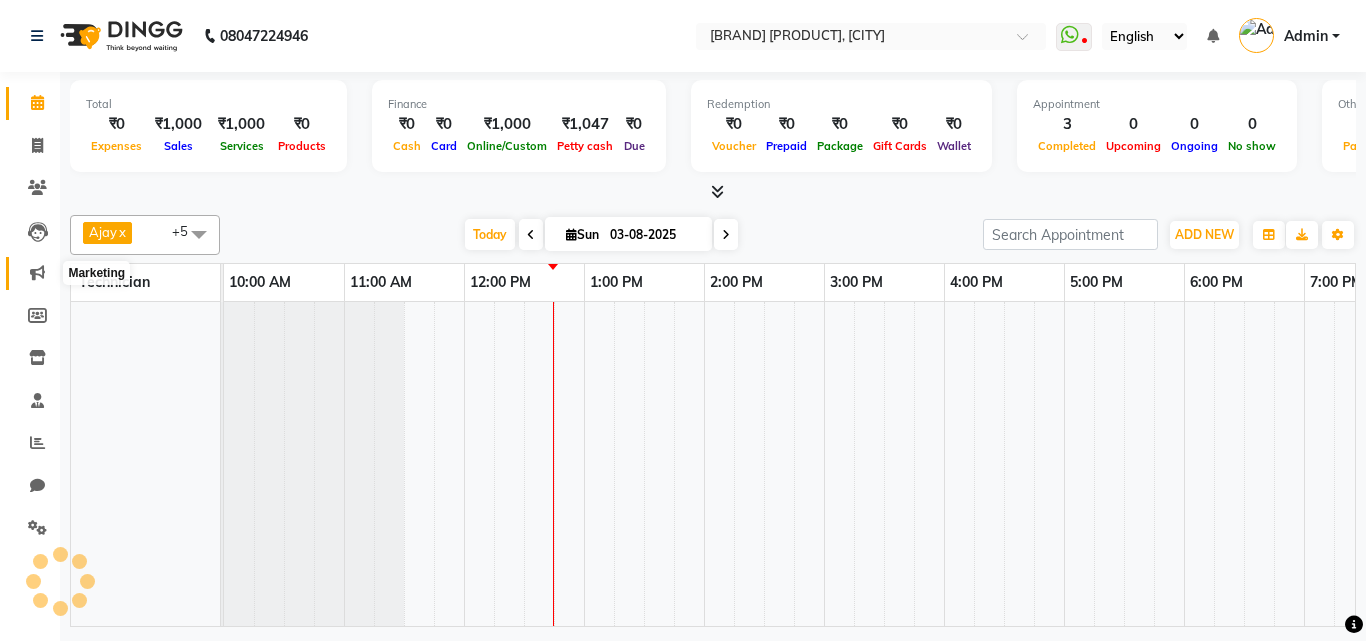 click 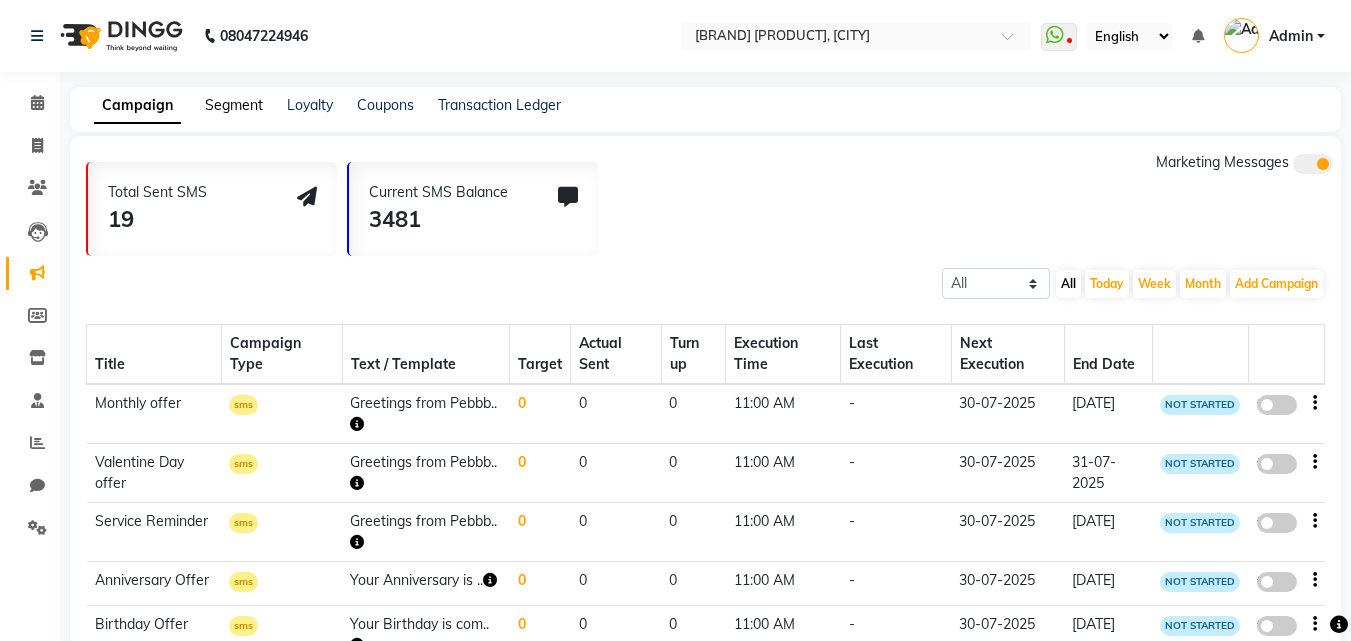 click on "Segment" 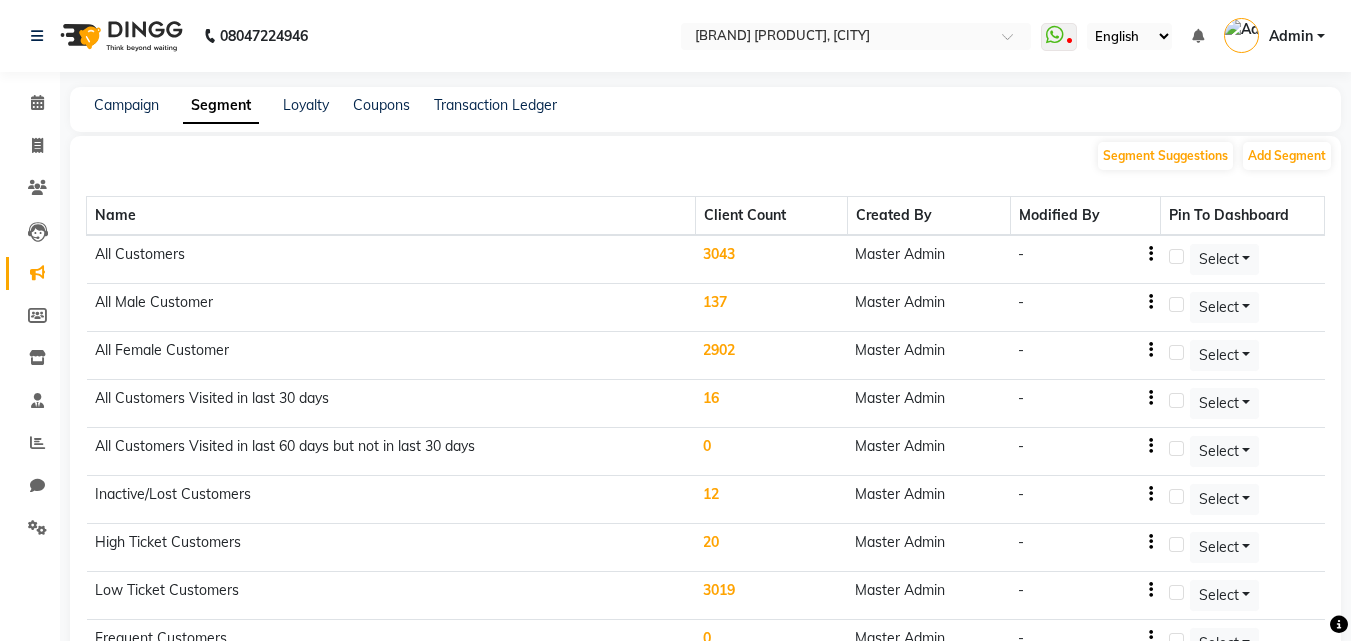 click on "Campaign Segment Loyalty Coupons Transaction Ledger" 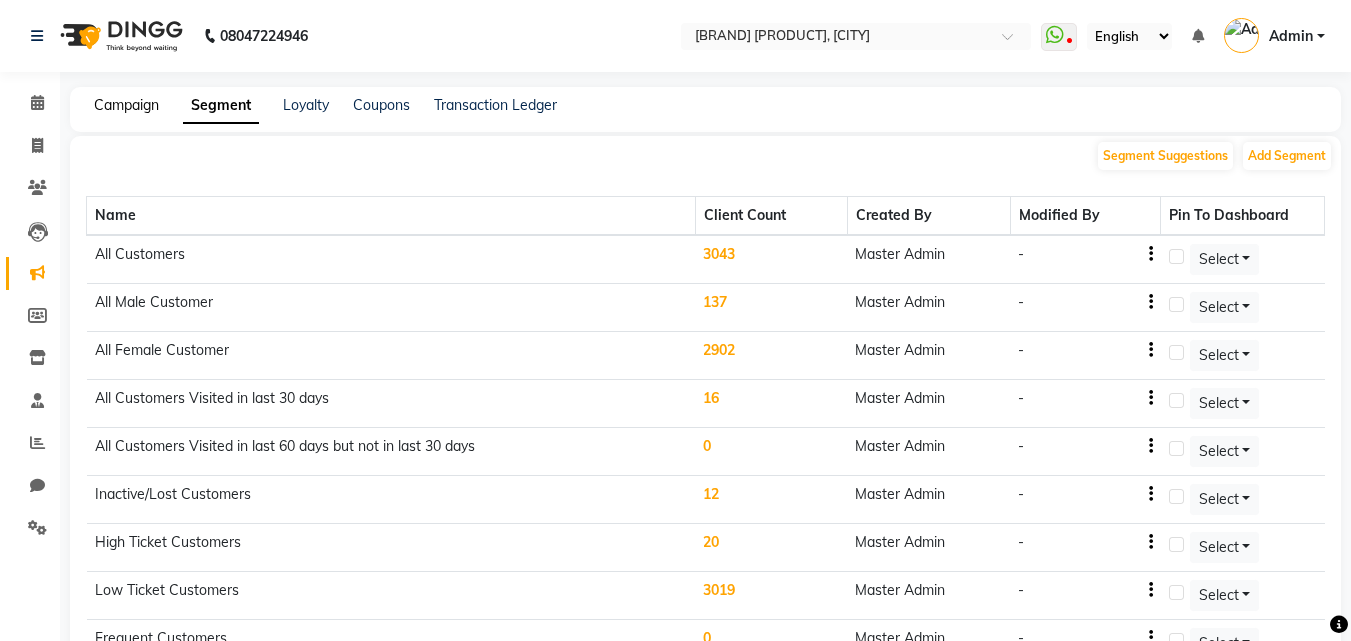 click on "Campaign" 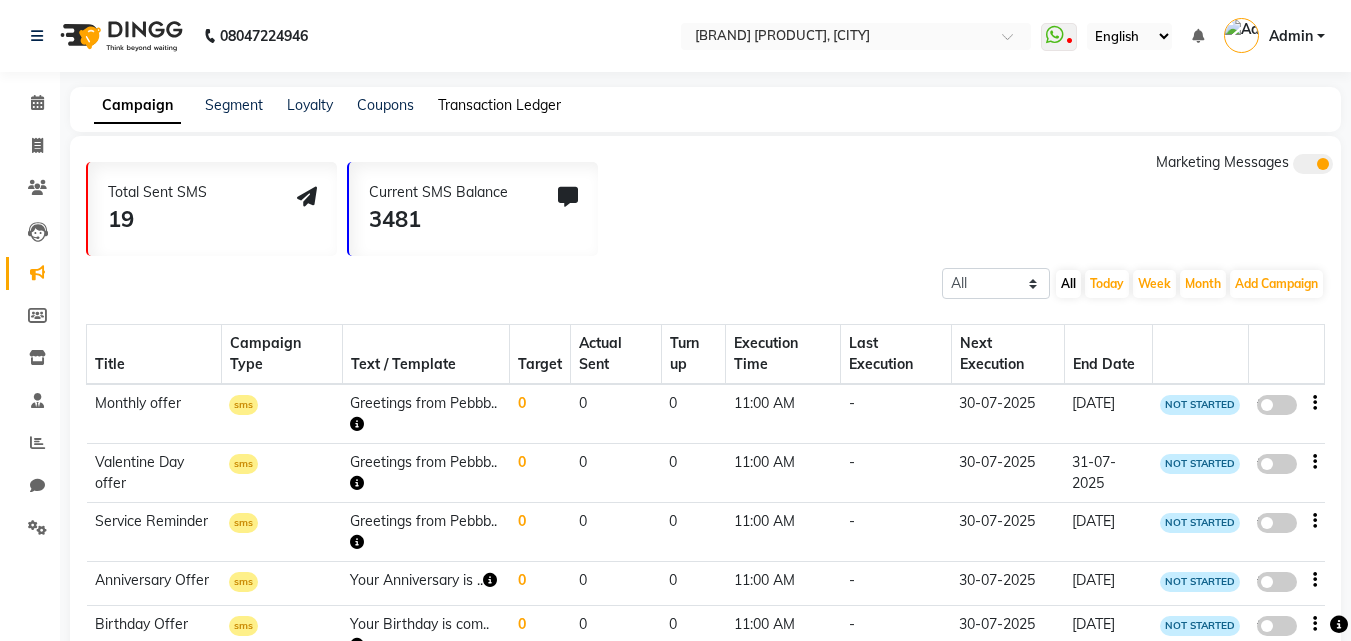 click on "Transaction Ledger" 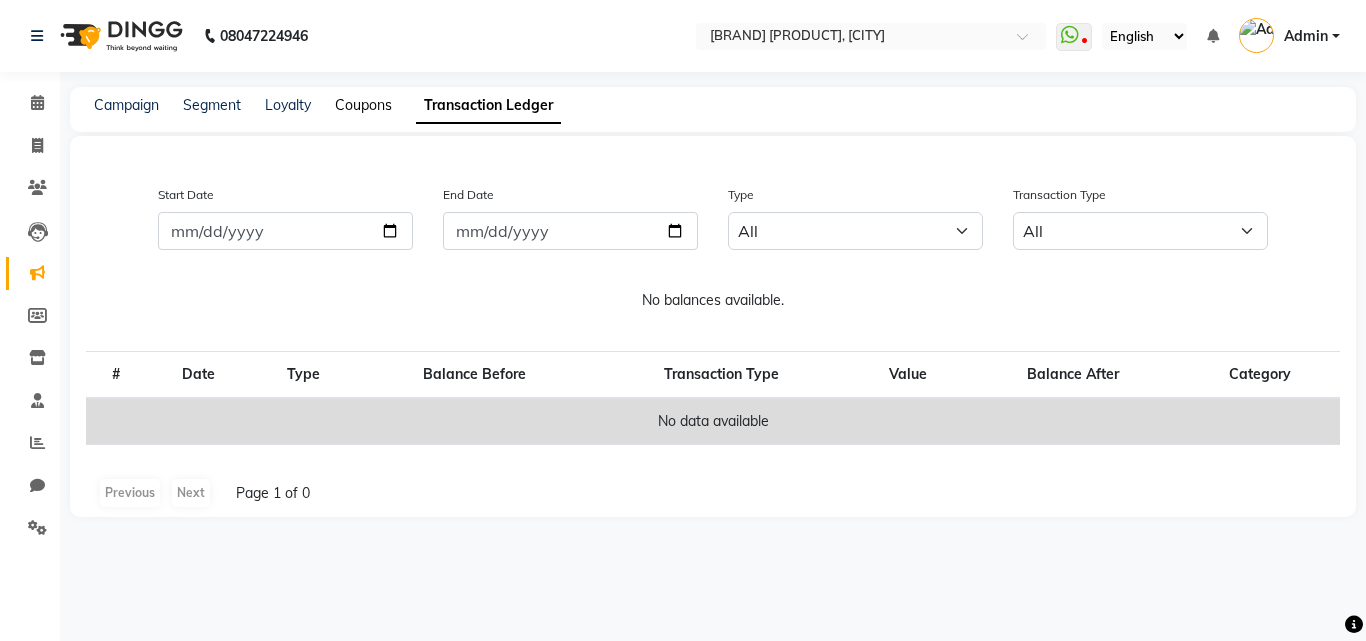 click on "Coupons" 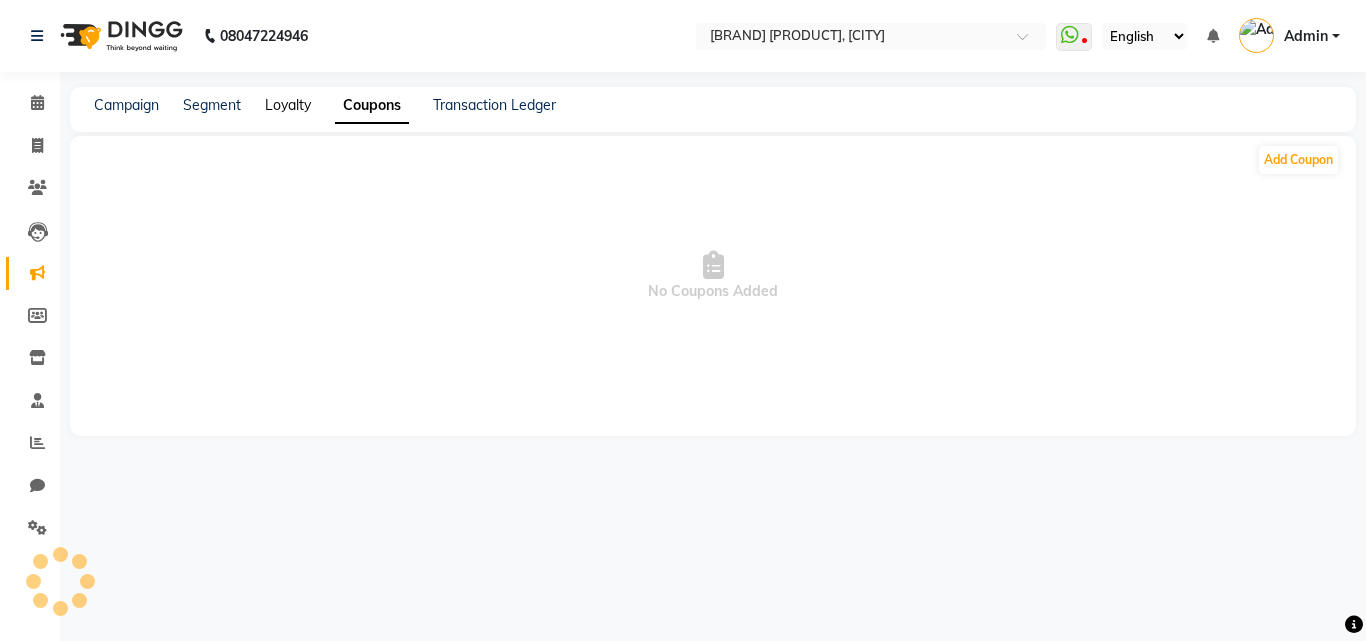 click on "Loyalty" 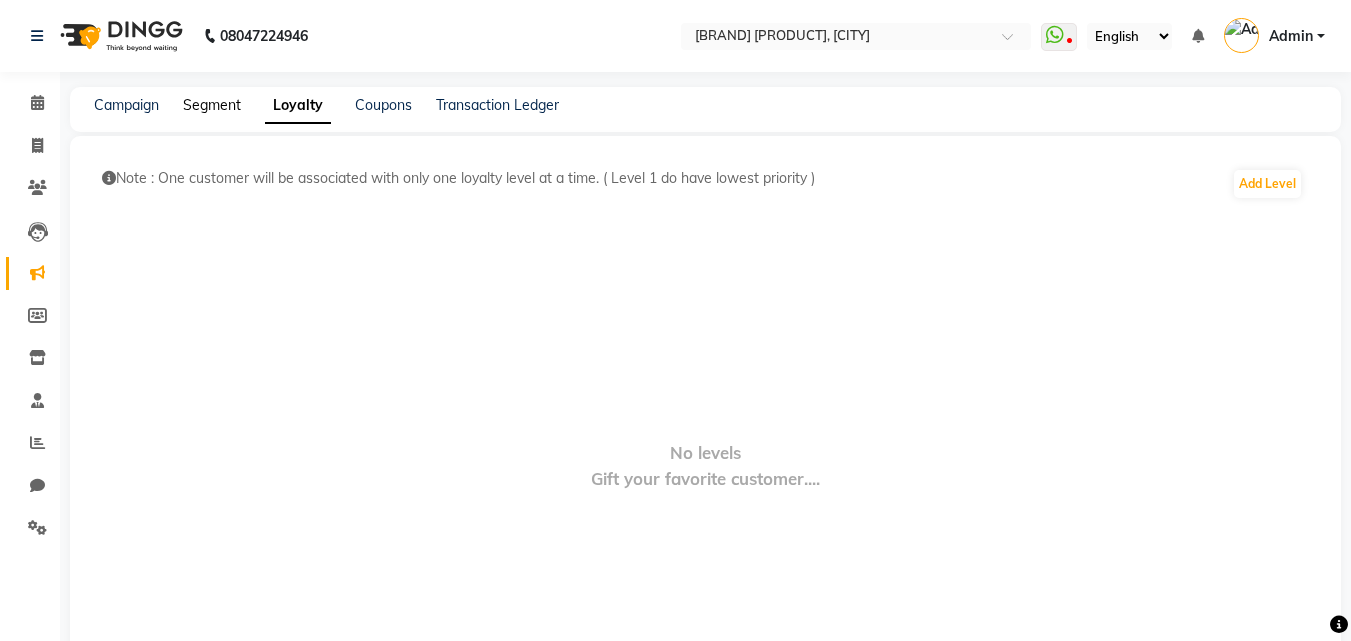 click on "Segment" 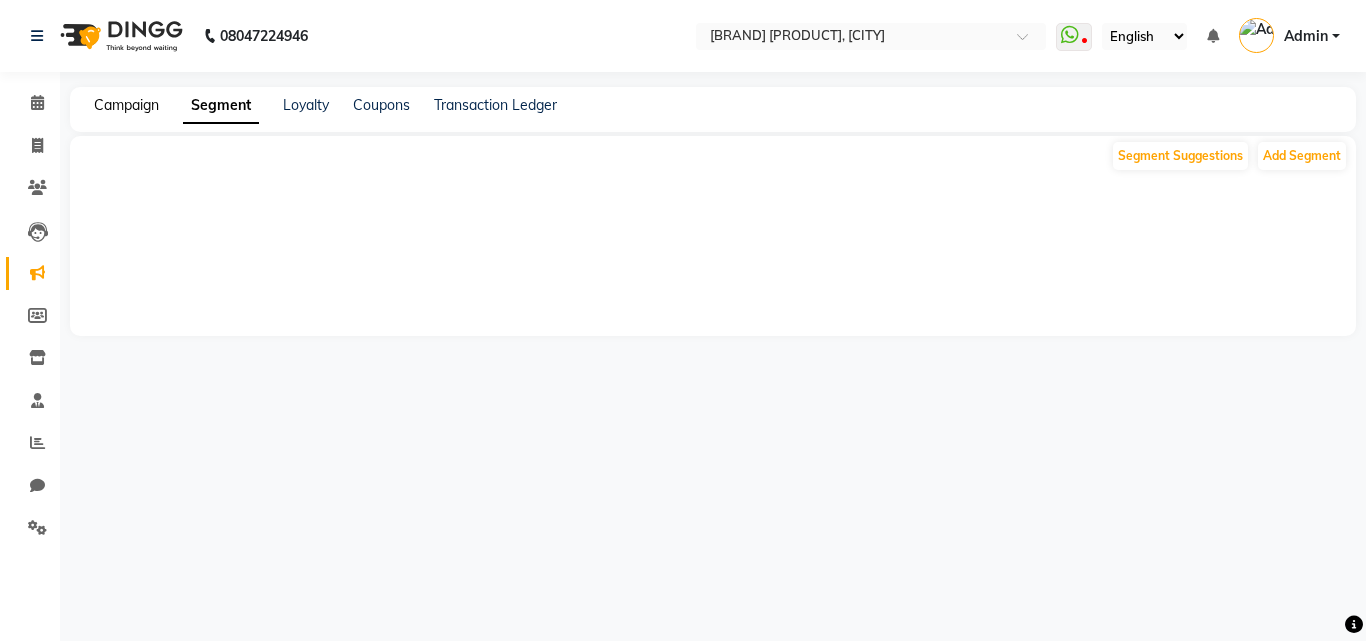 click on "Campaign" 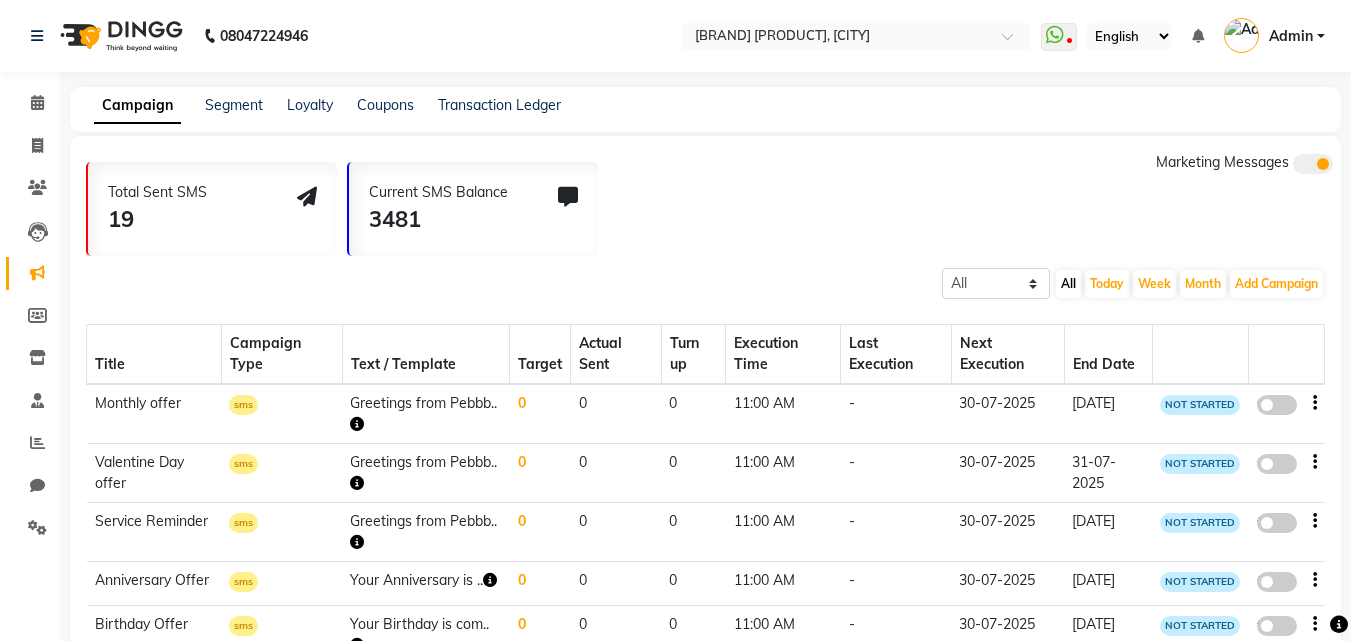 click on "Campaign Segment Loyalty Coupons Transaction Ledger" 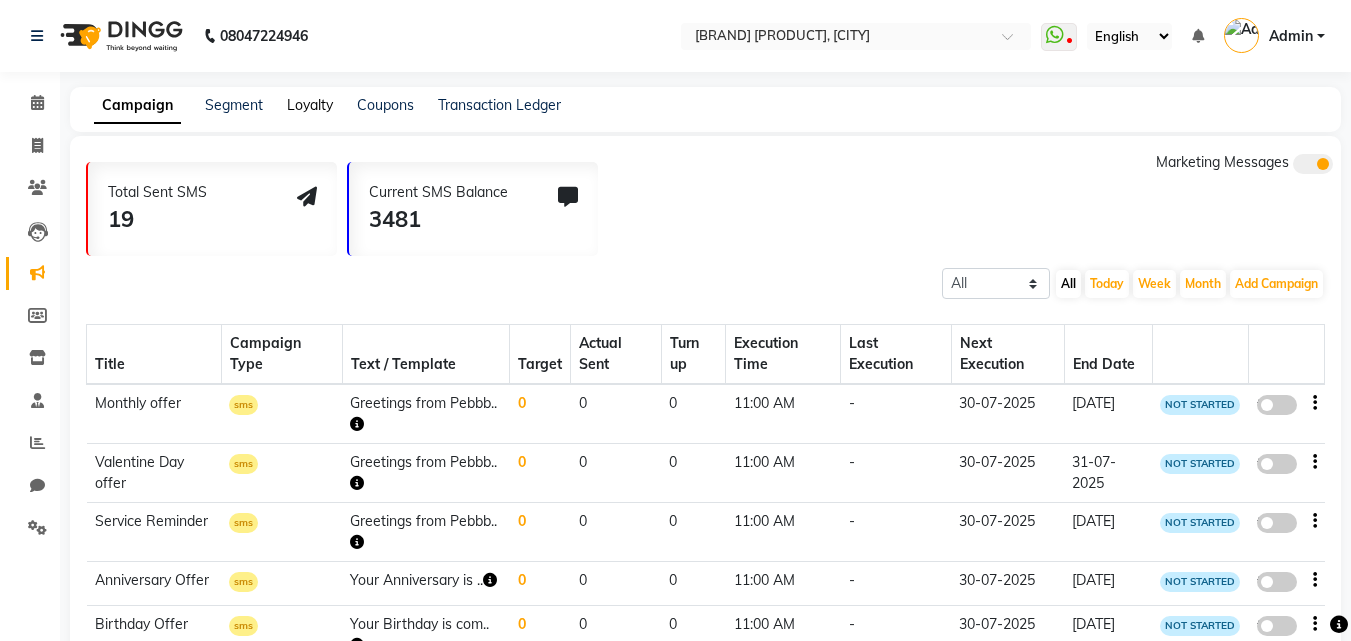 click on "Loyalty" 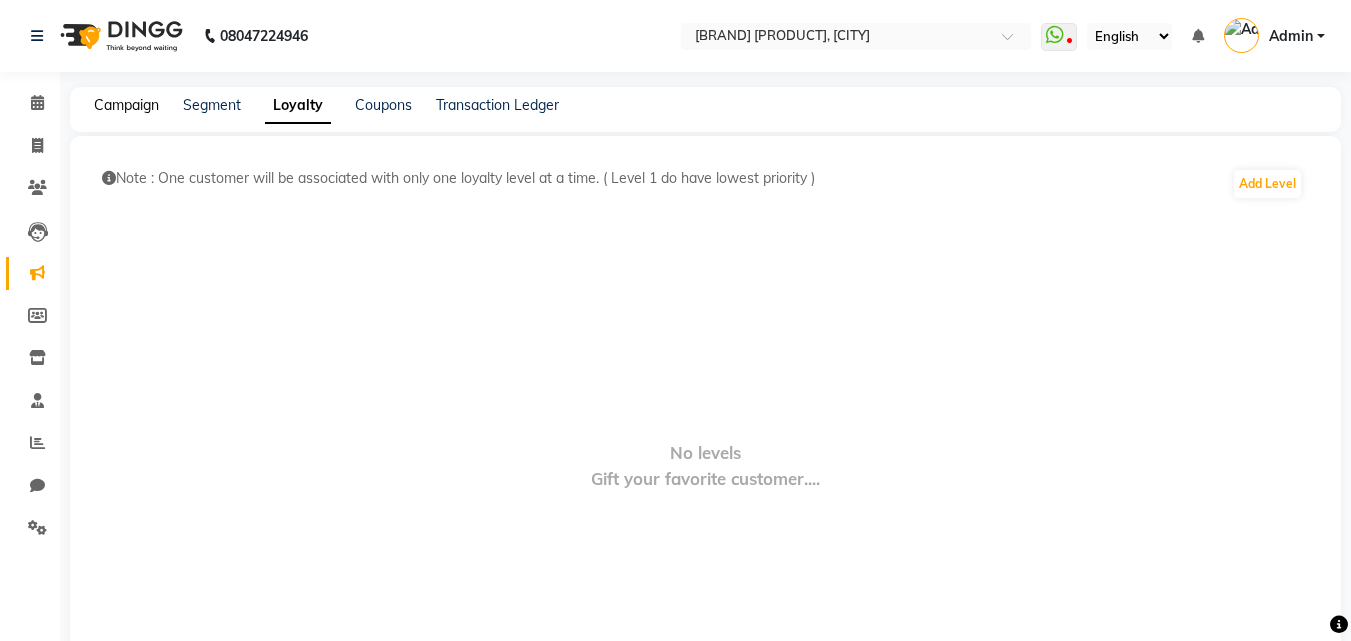 click on "Campaign" 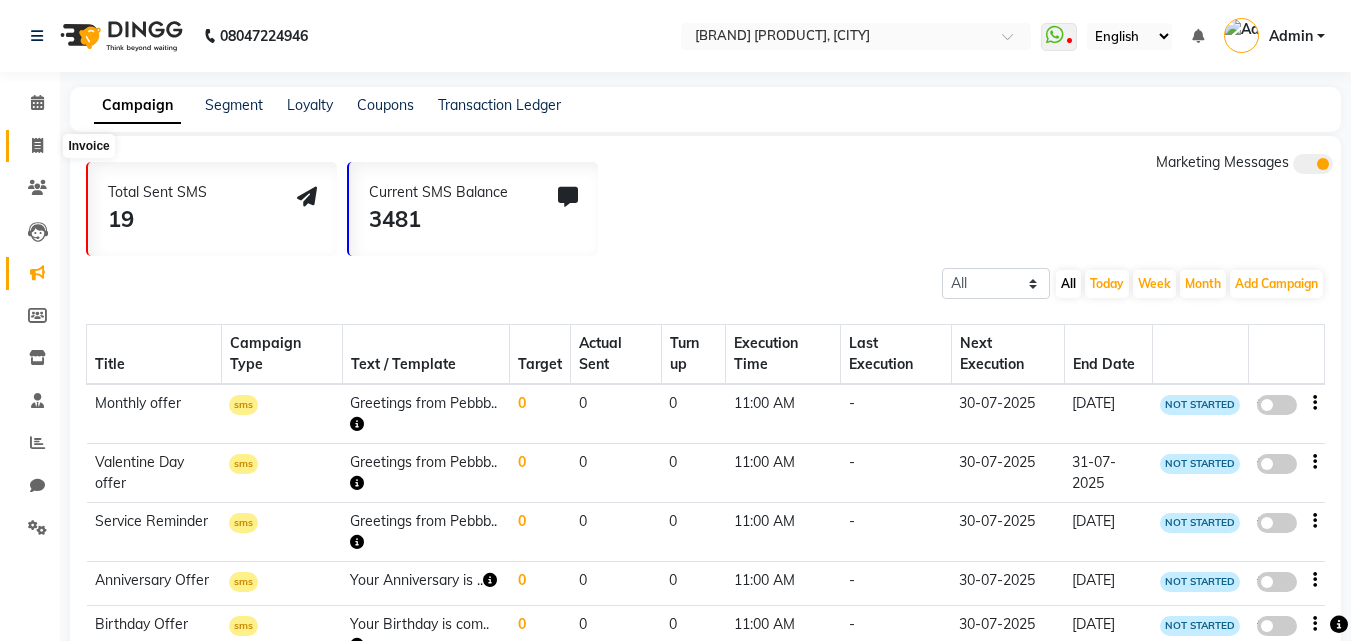 click 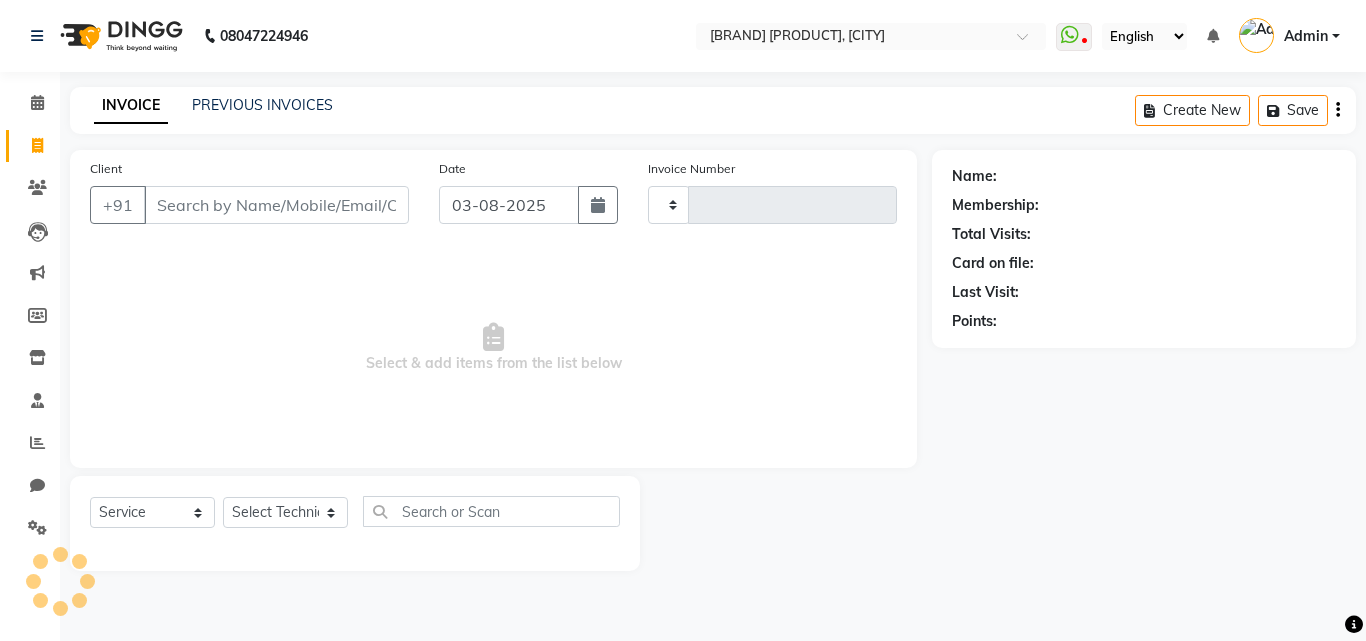 type on "0025" 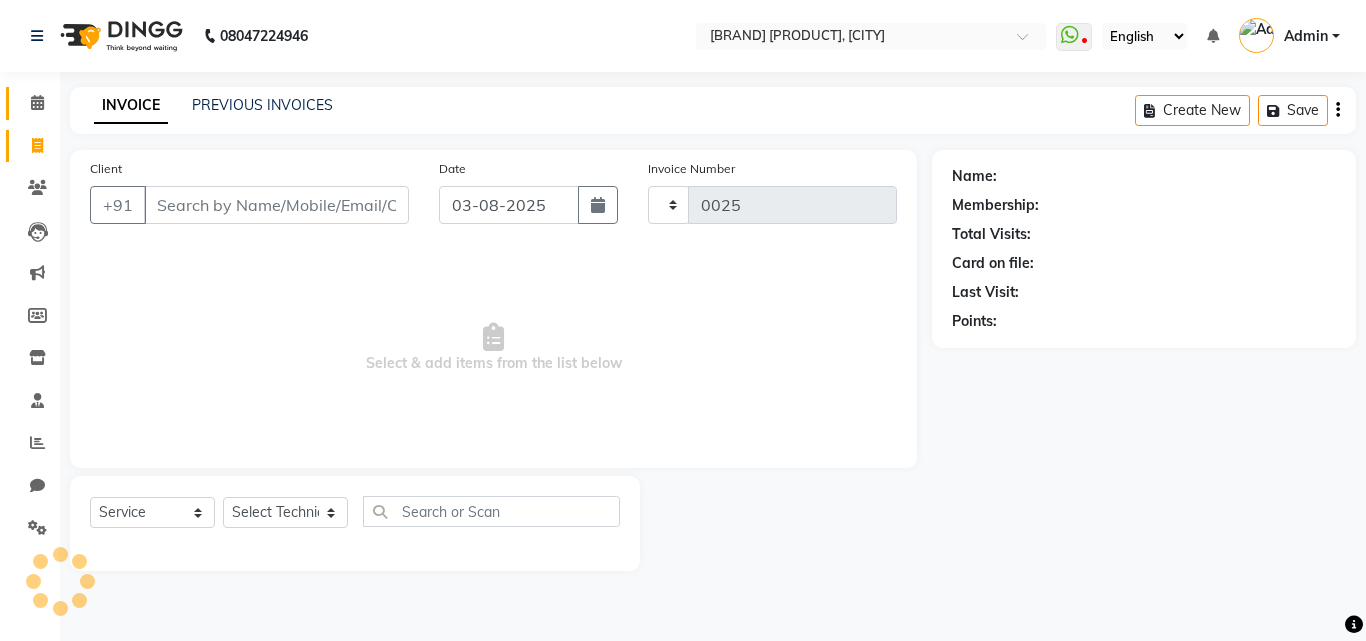 select on "8684" 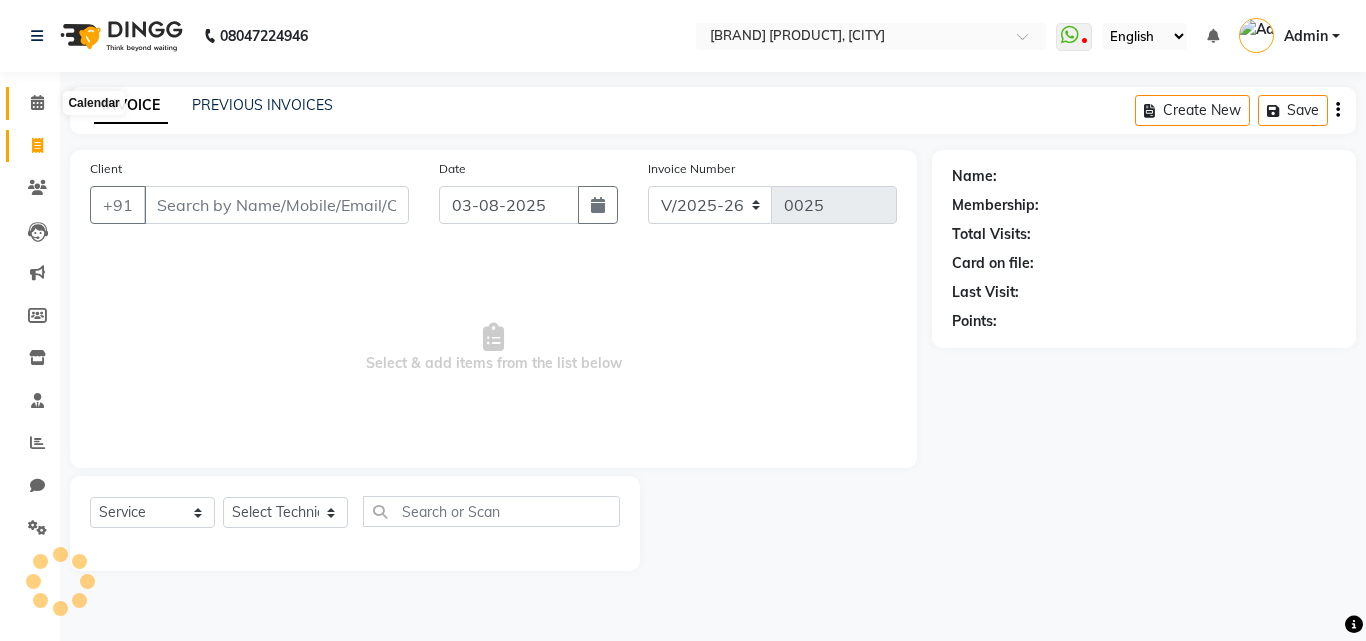 click 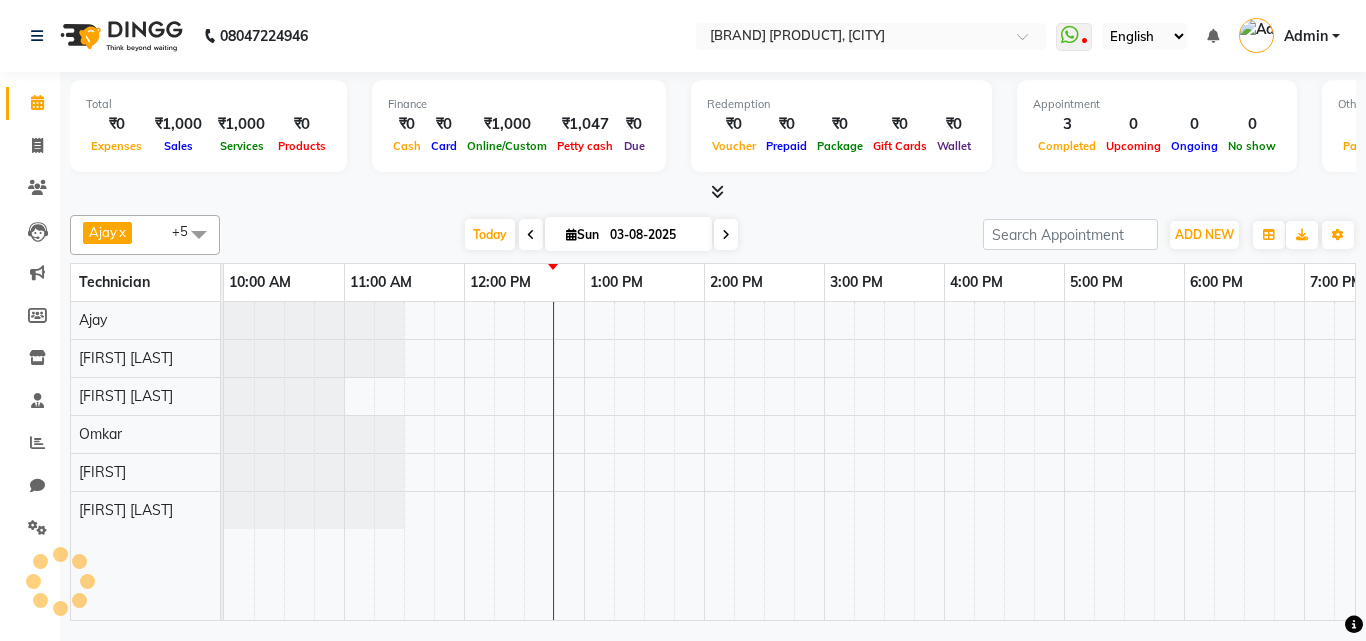 scroll, scrollTop: 0, scrollLeft: 0, axis: both 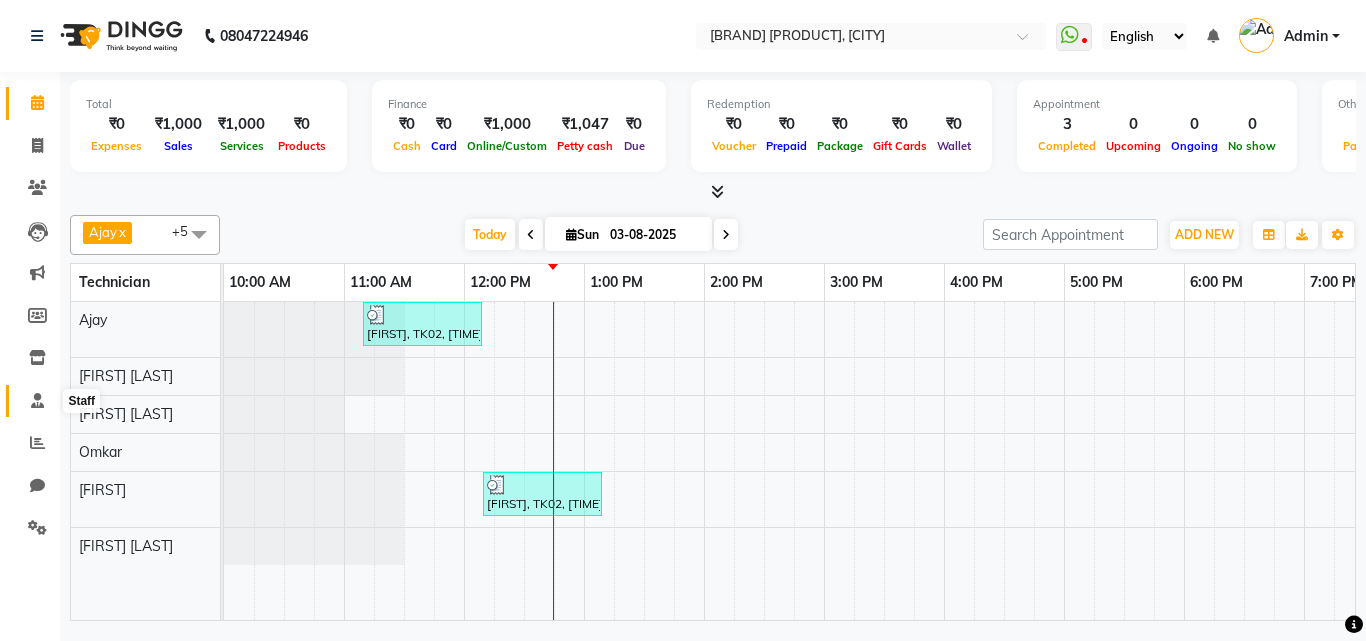 click 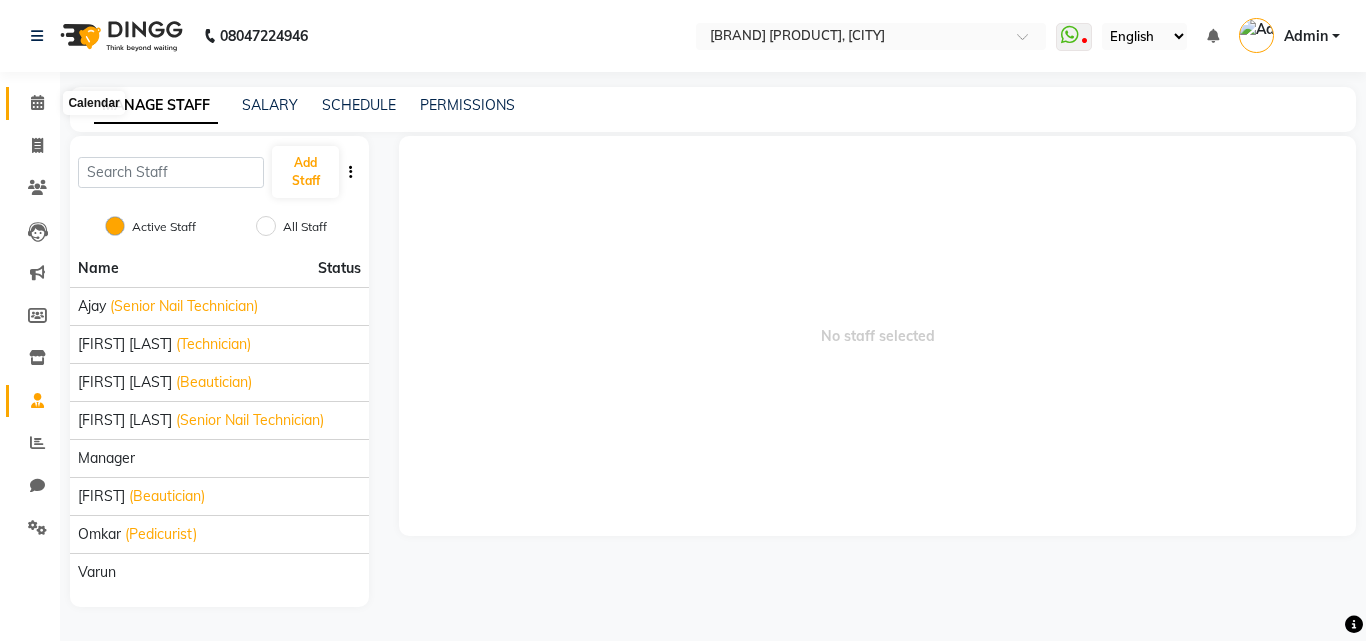 click 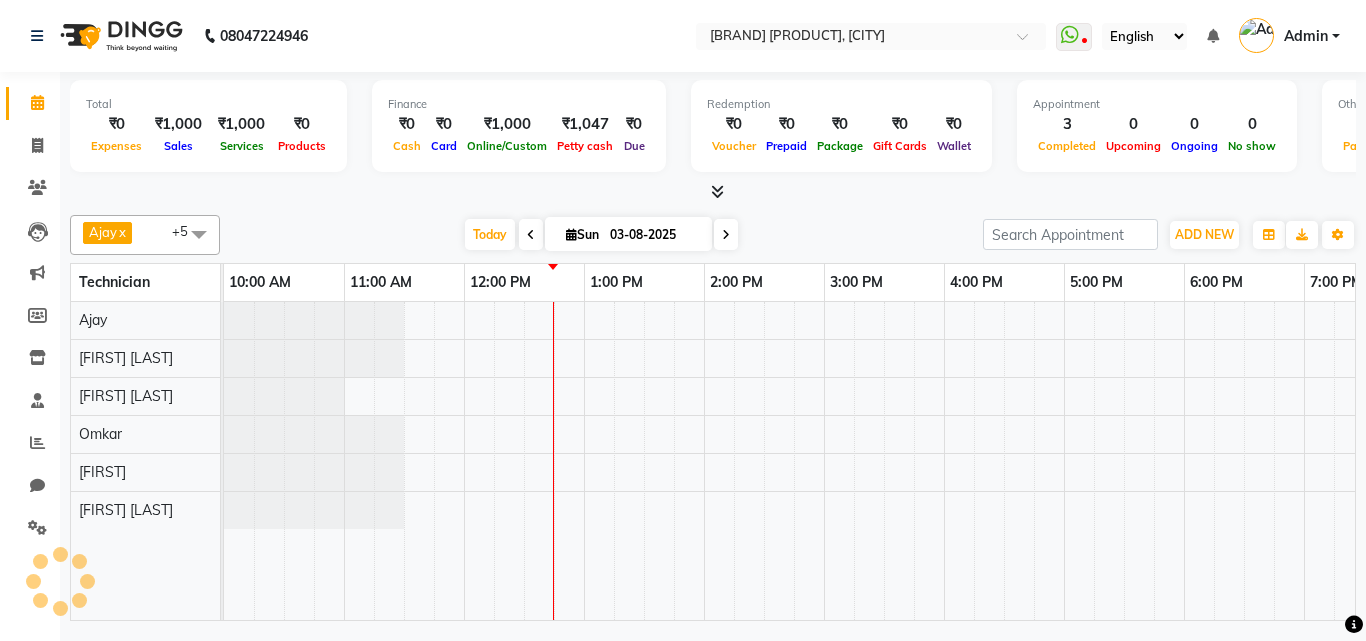 scroll, scrollTop: 0, scrollLeft: 0, axis: both 